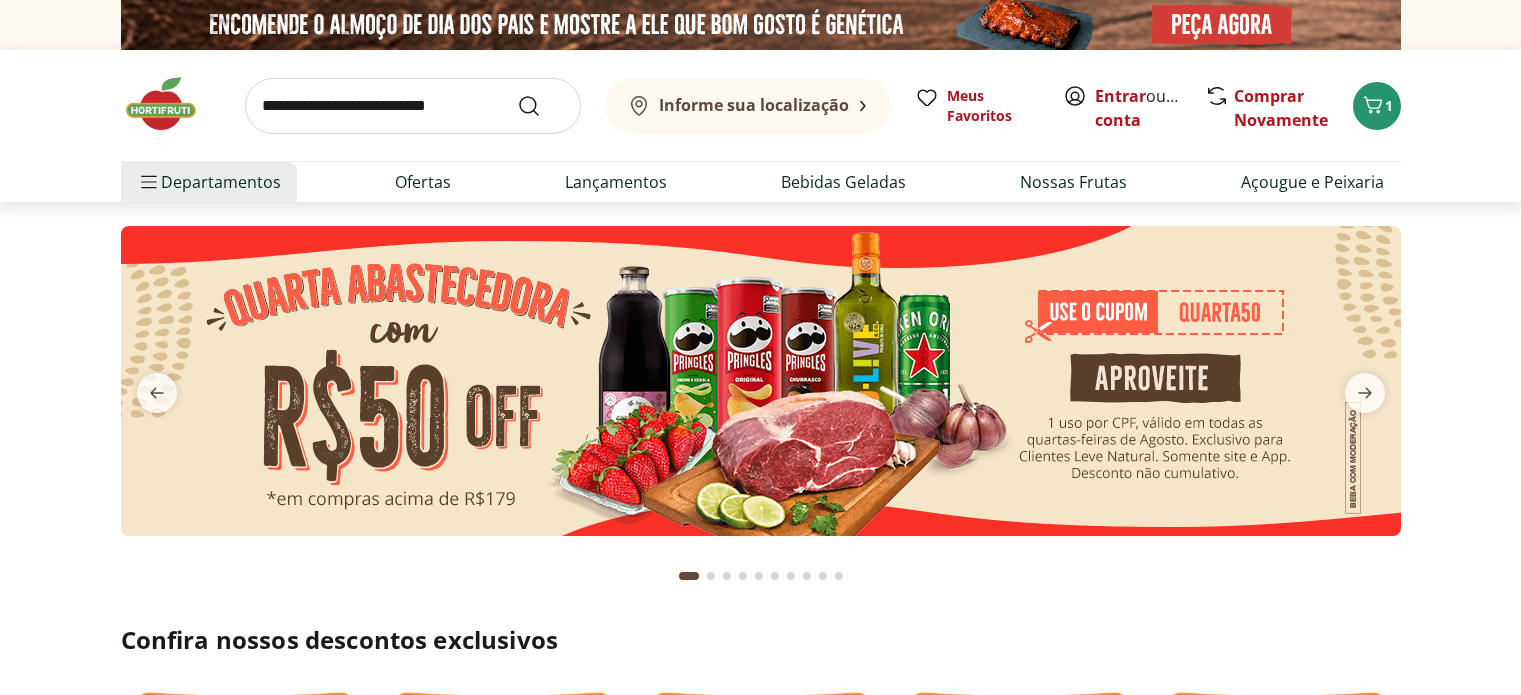 scroll, scrollTop: 0, scrollLeft: 0, axis: both 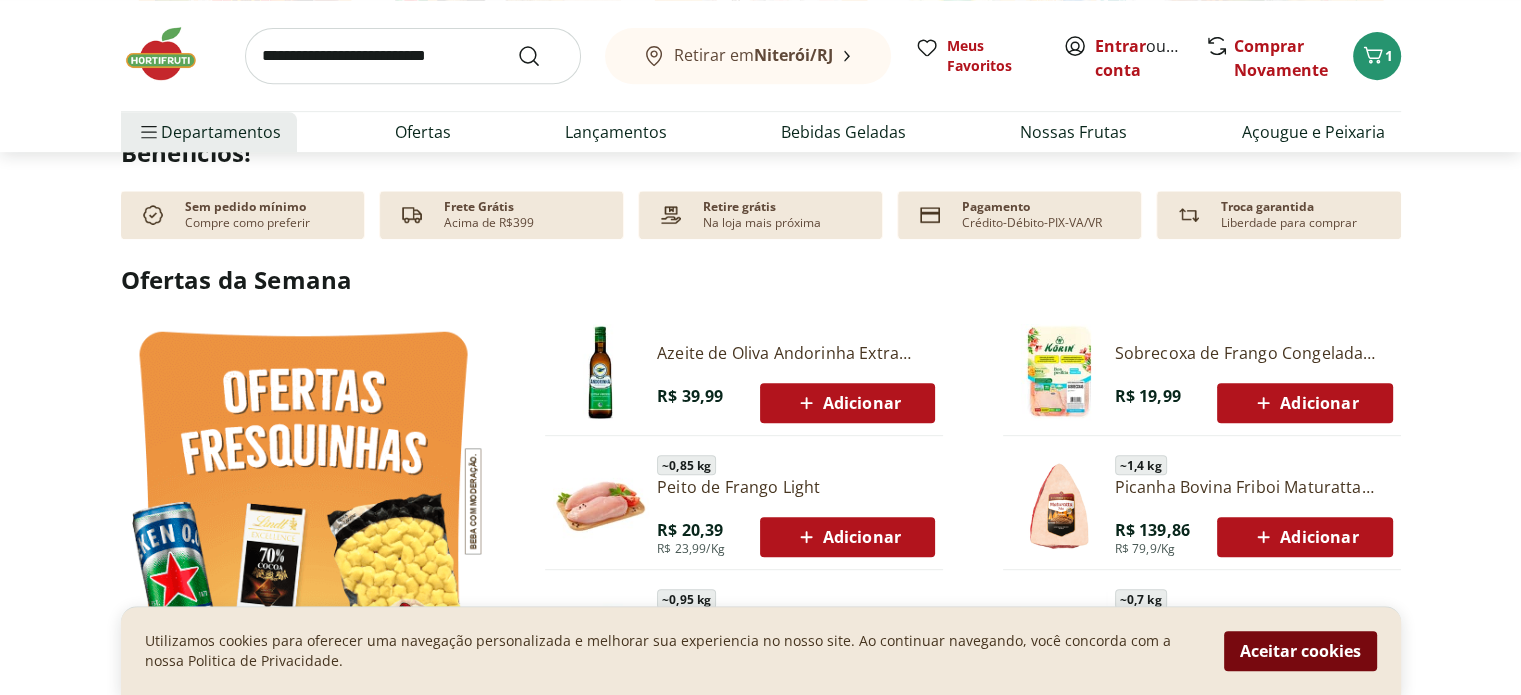 click on "Aceitar cookies" at bounding box center [1300, 651] 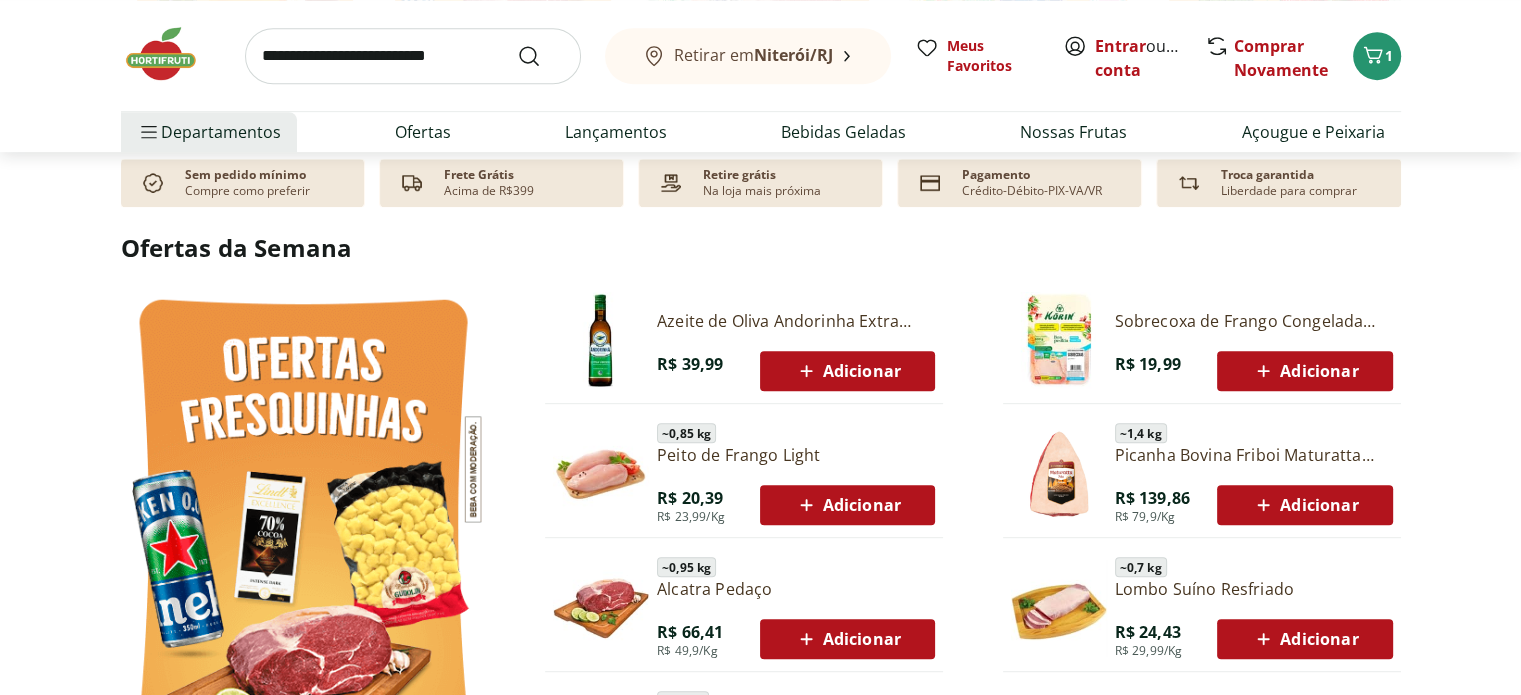 scroll, scrollTop: 900, scrollLeft: 0, axis: vertical 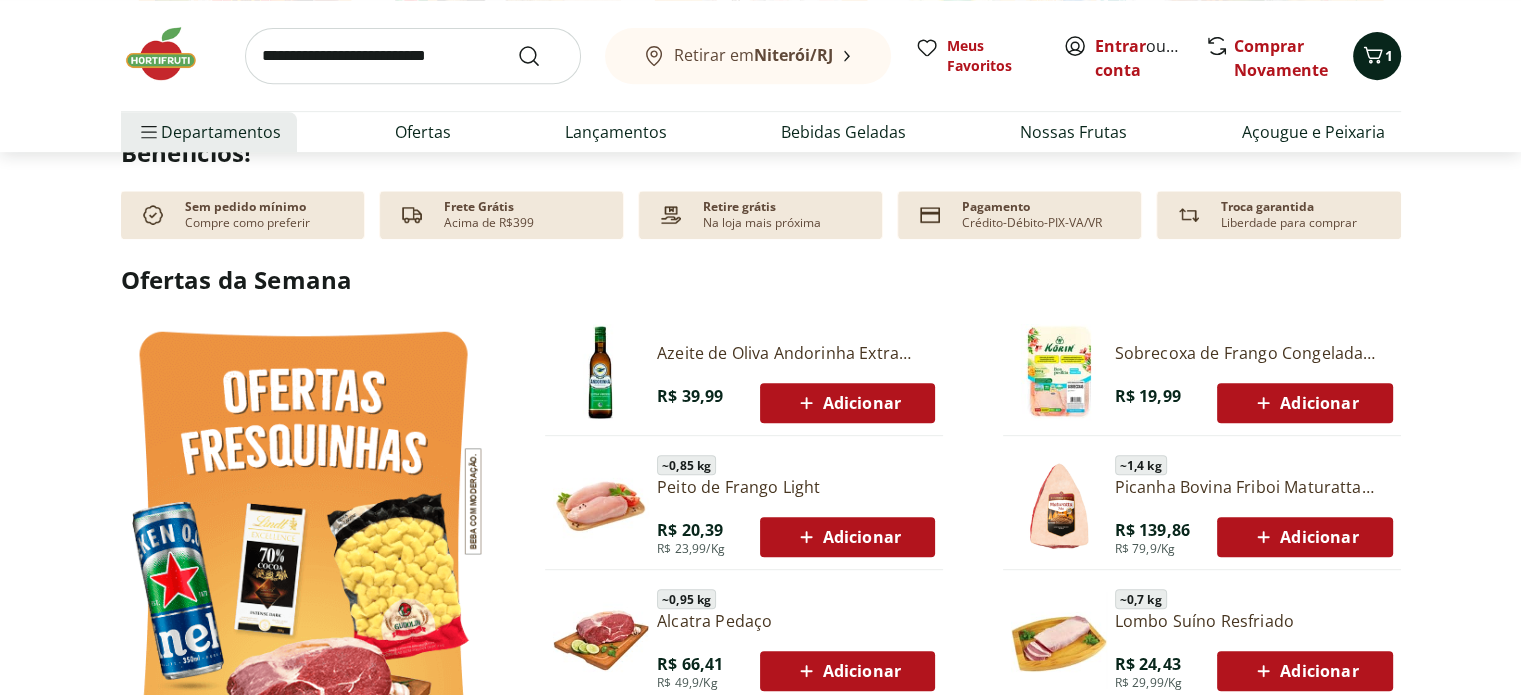 click at bounding box center [1373, 56] 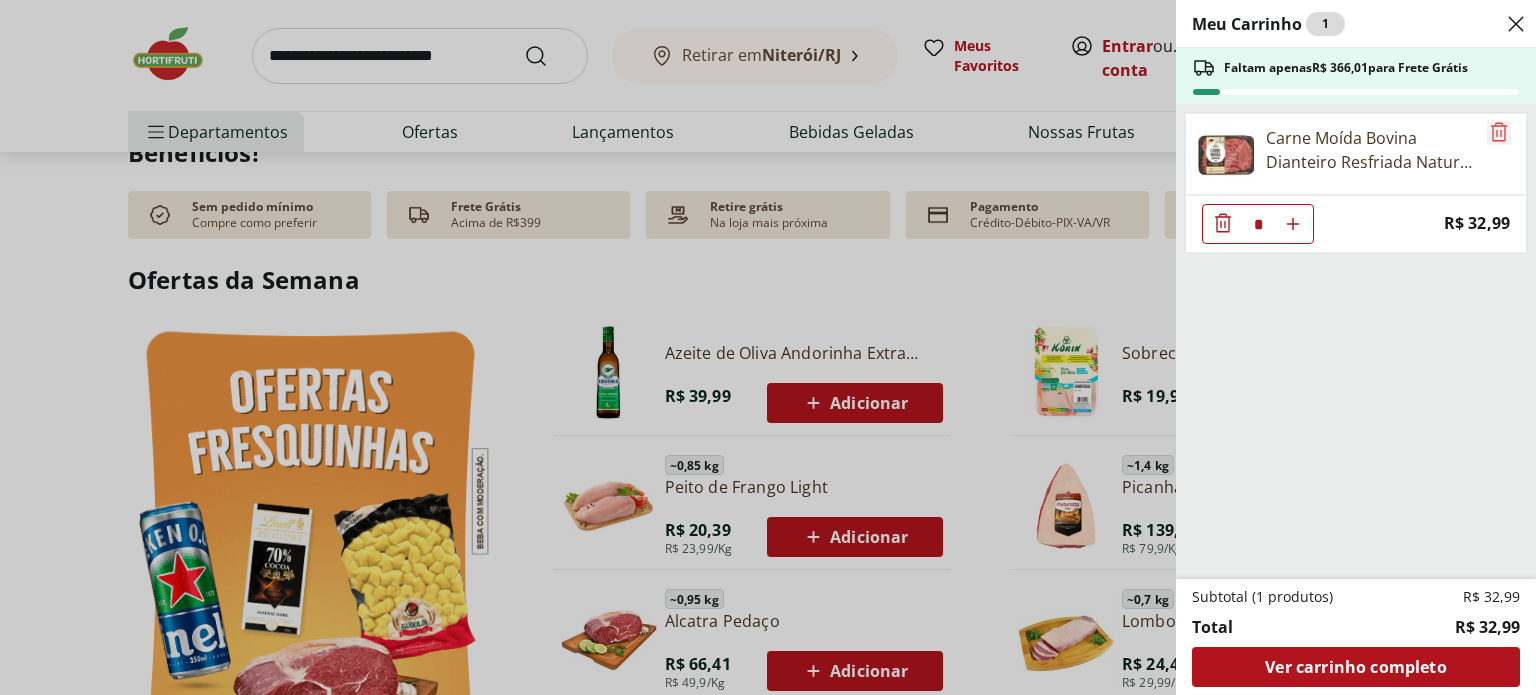 click 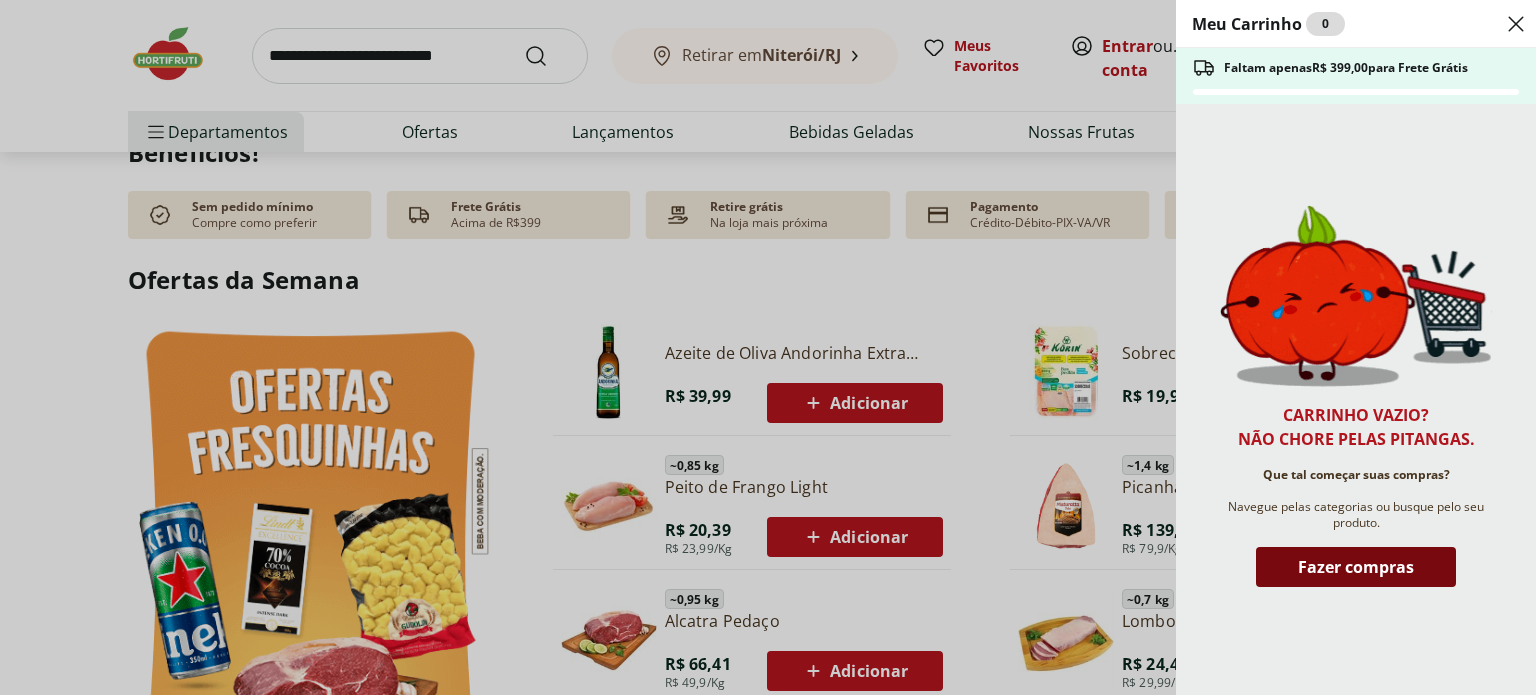 click on "Fazer compras" at bounding box center (1356, 567) 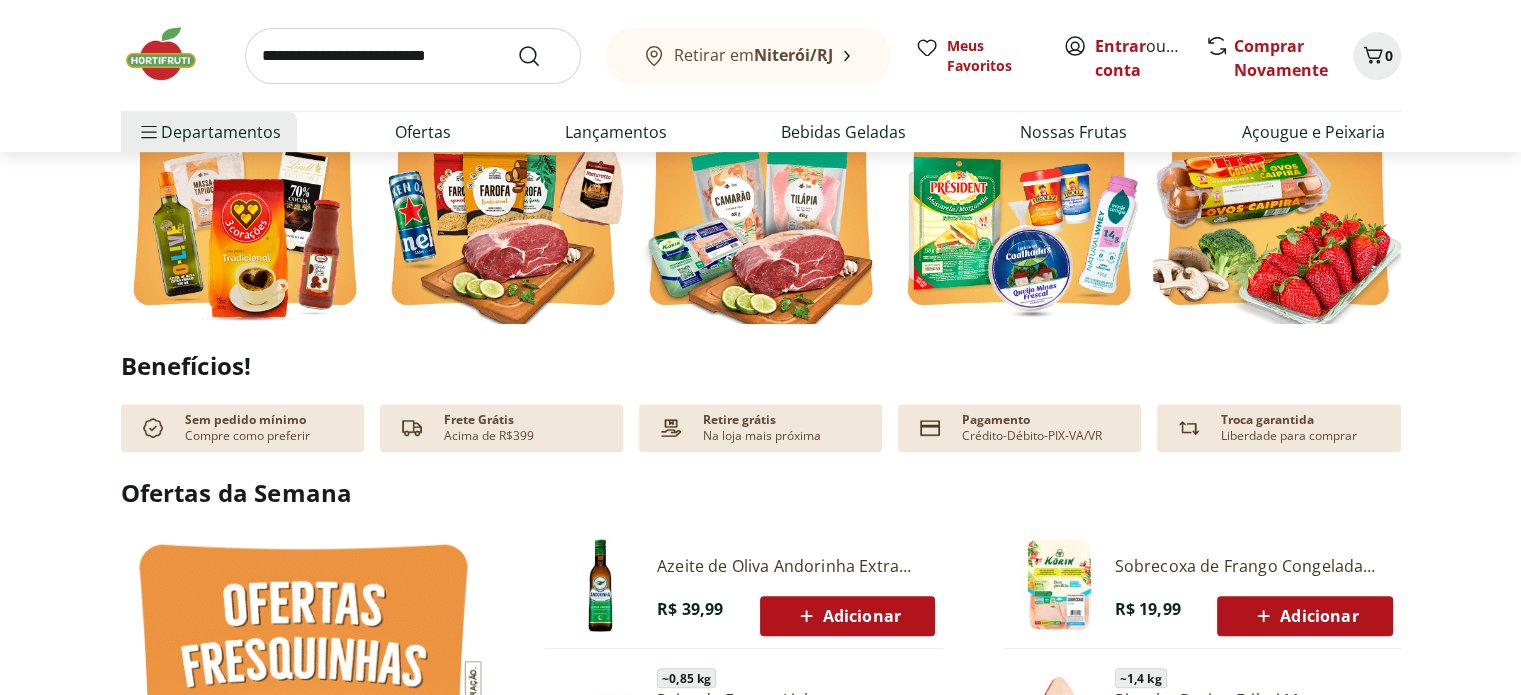 scroll, scrollTop: 495, scrollLeft: 0, axis: vertical 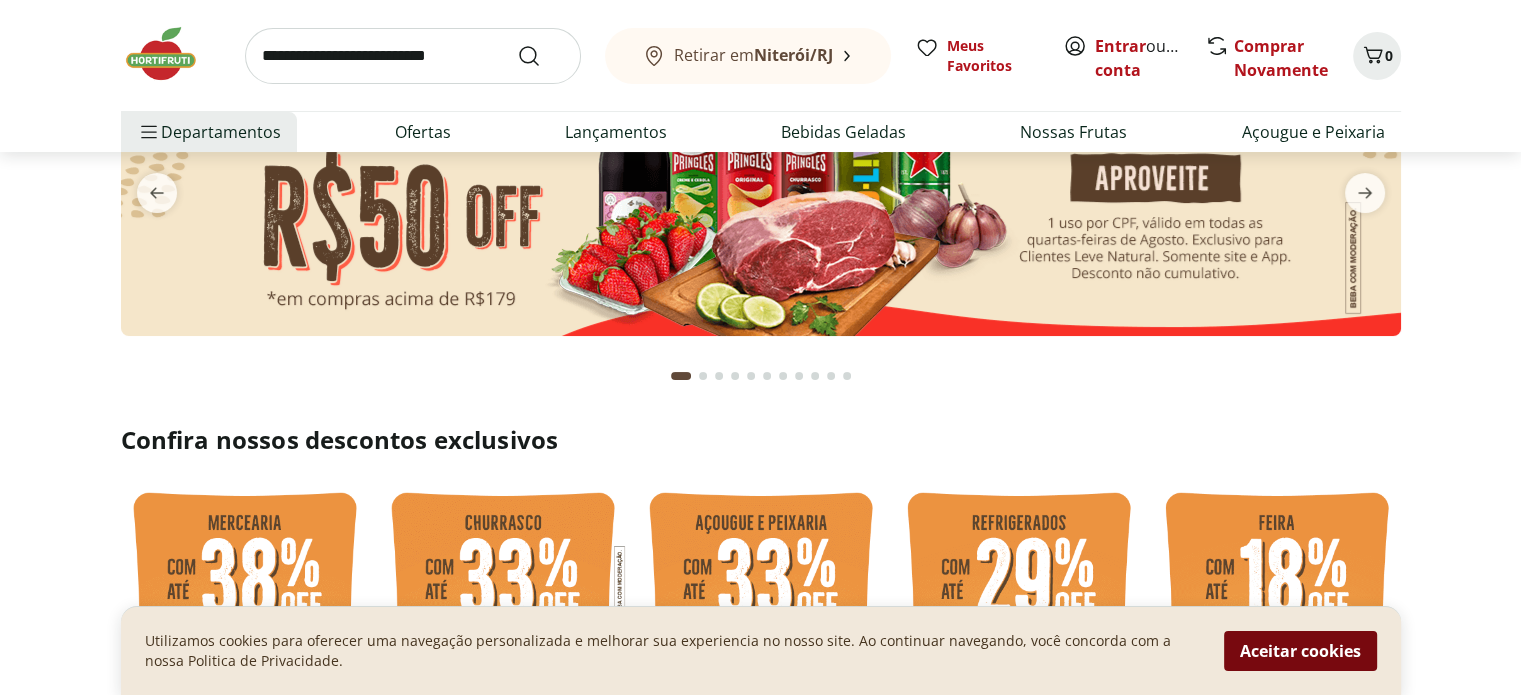 click on "Aceitar cookies" at bounding box center (1300, 651) 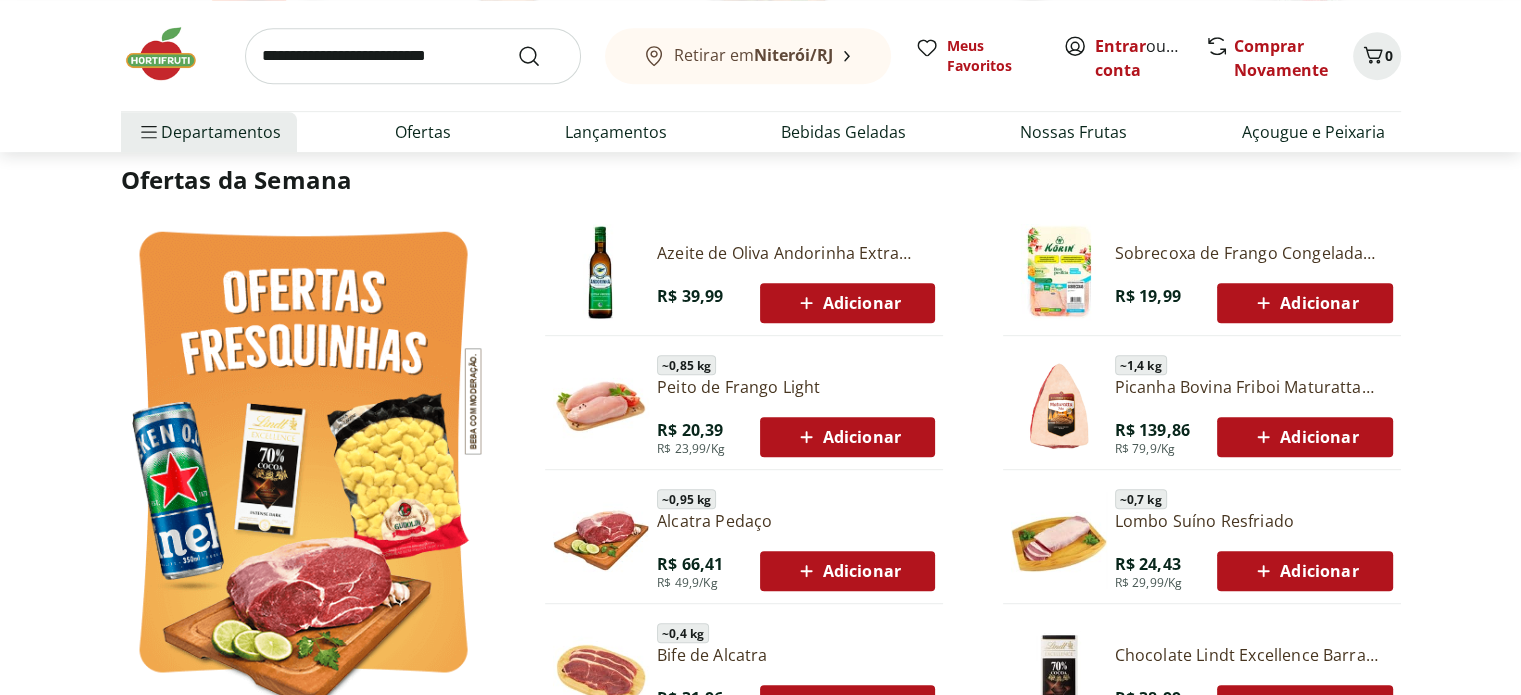 scroll, scrollTop: 1100, scrollLeft: 0, axis: vertical 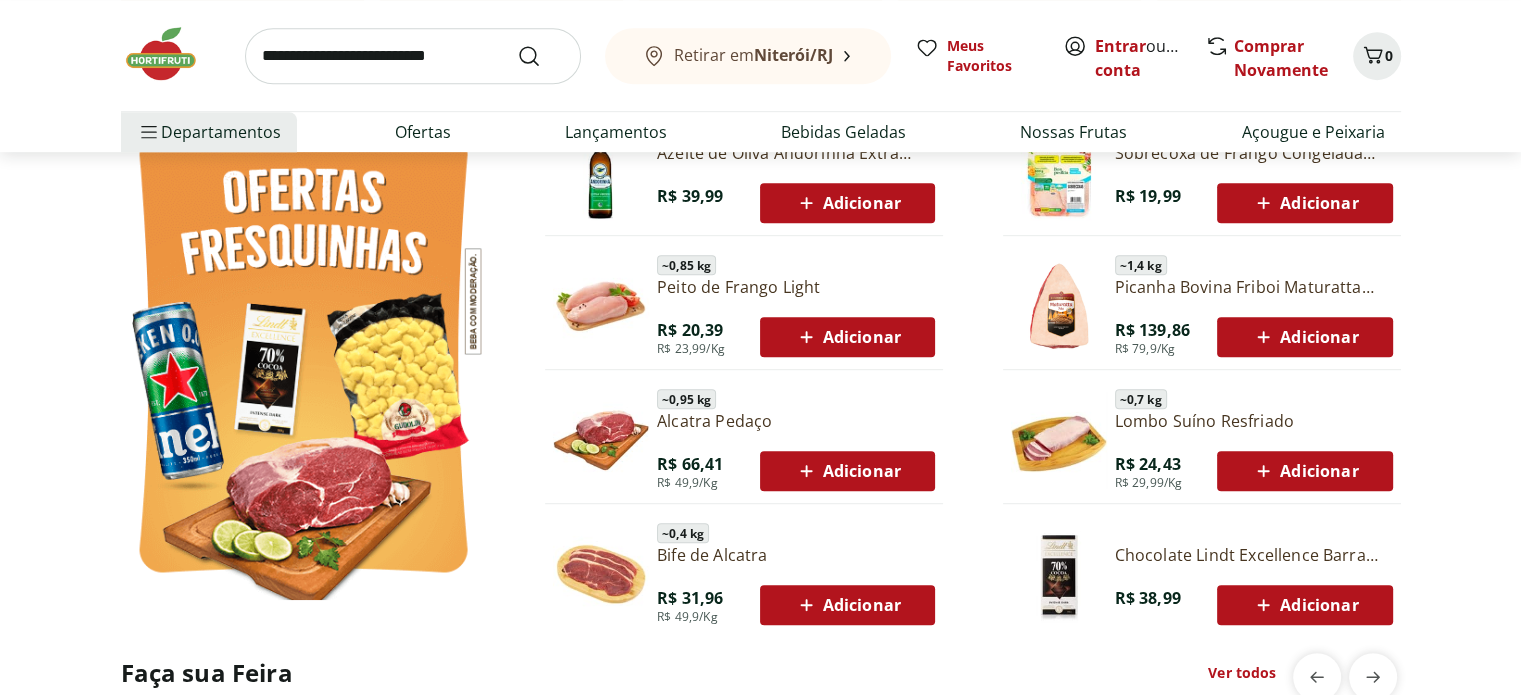 click on "Adicionar" at bounding box center (1304, 471) 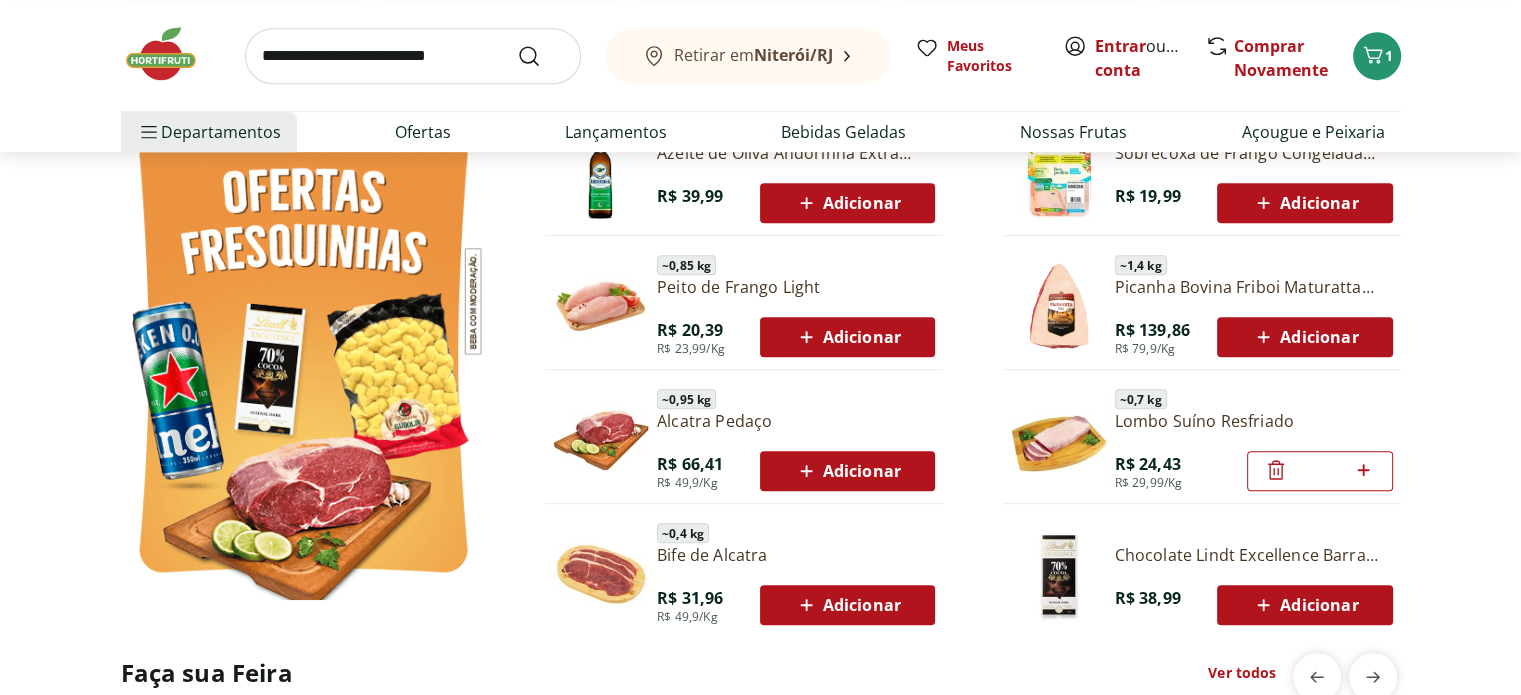 click 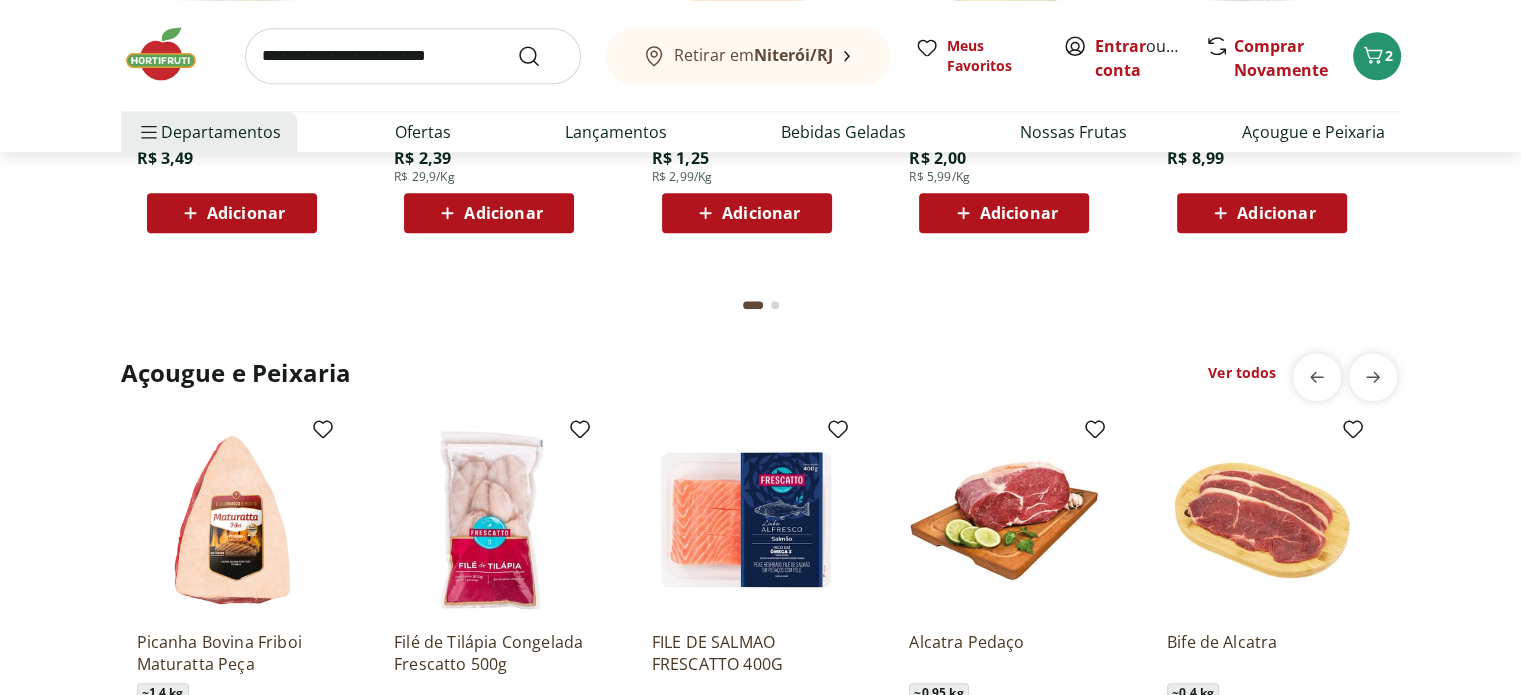 scroll, scrollTop: 2100, scrollLeft: 0, axis: vertical 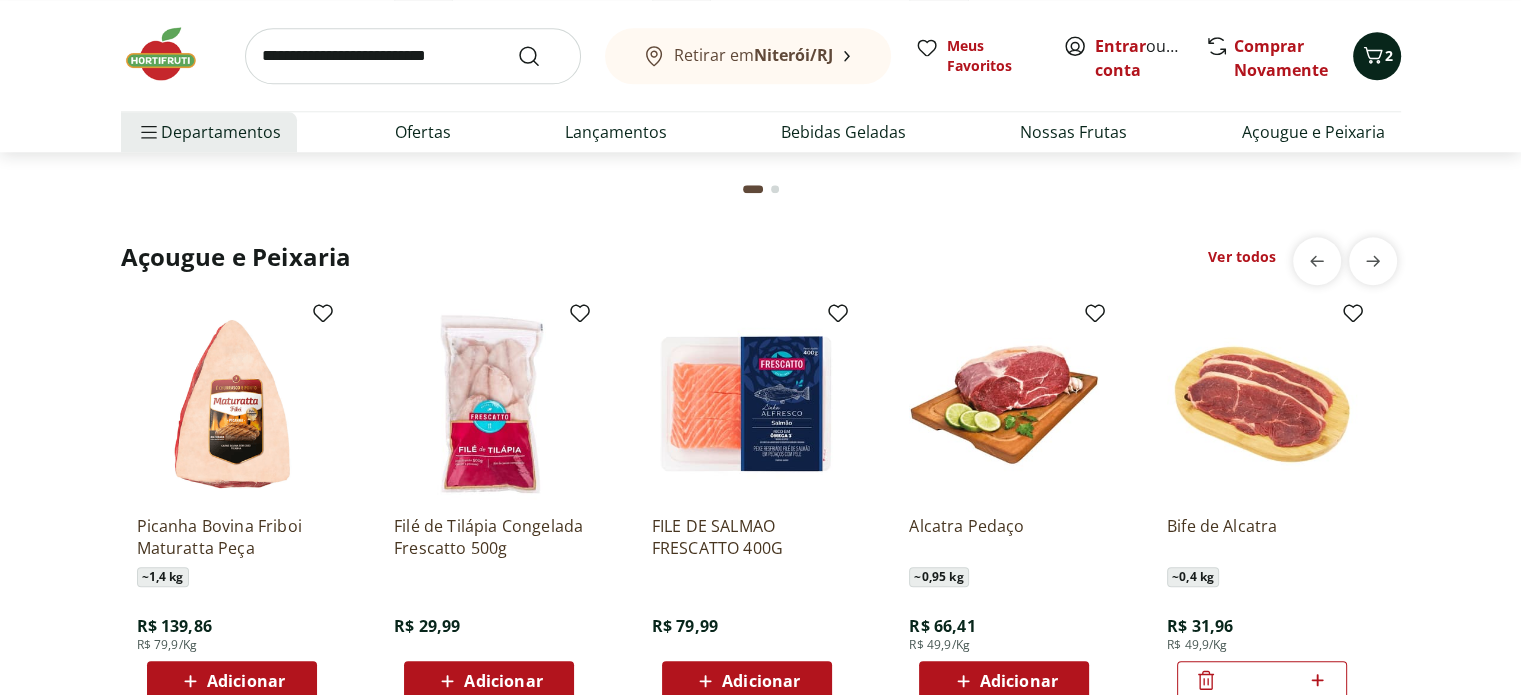 click 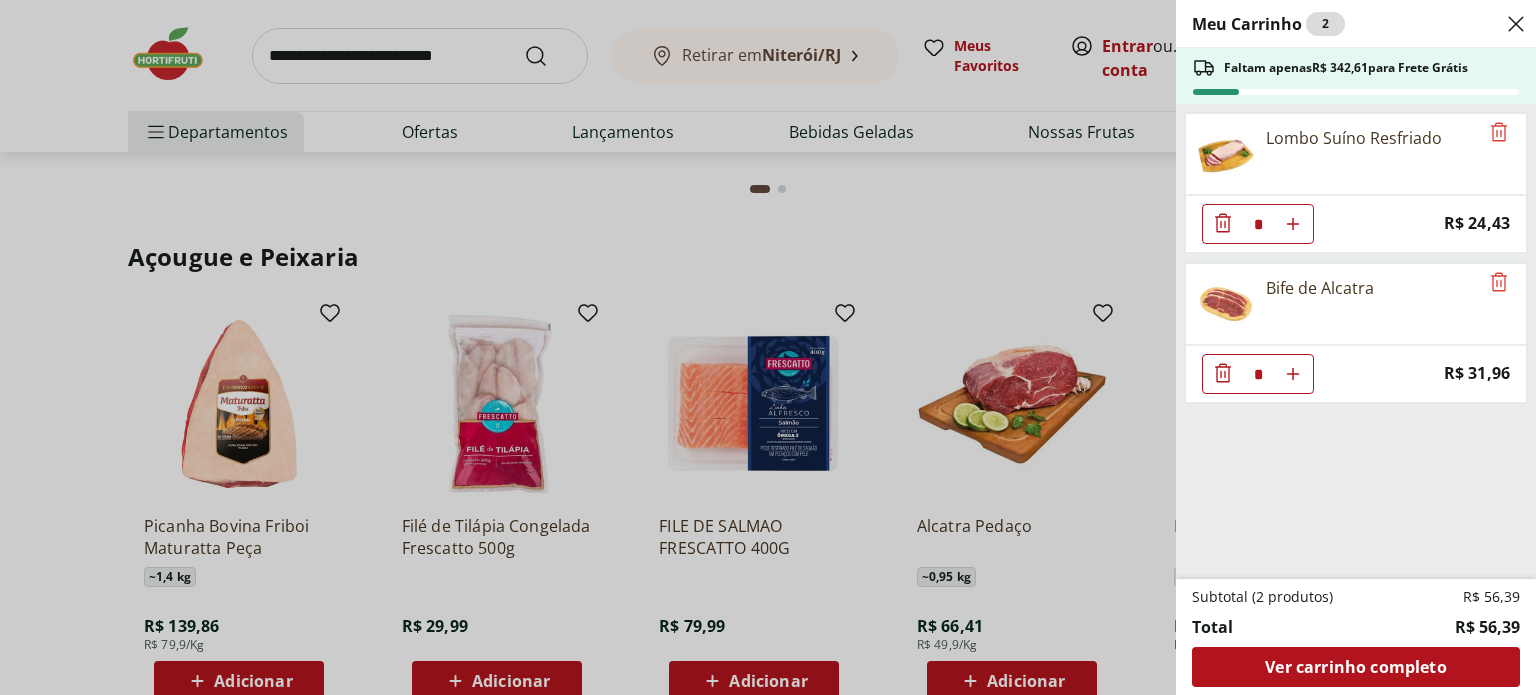 click 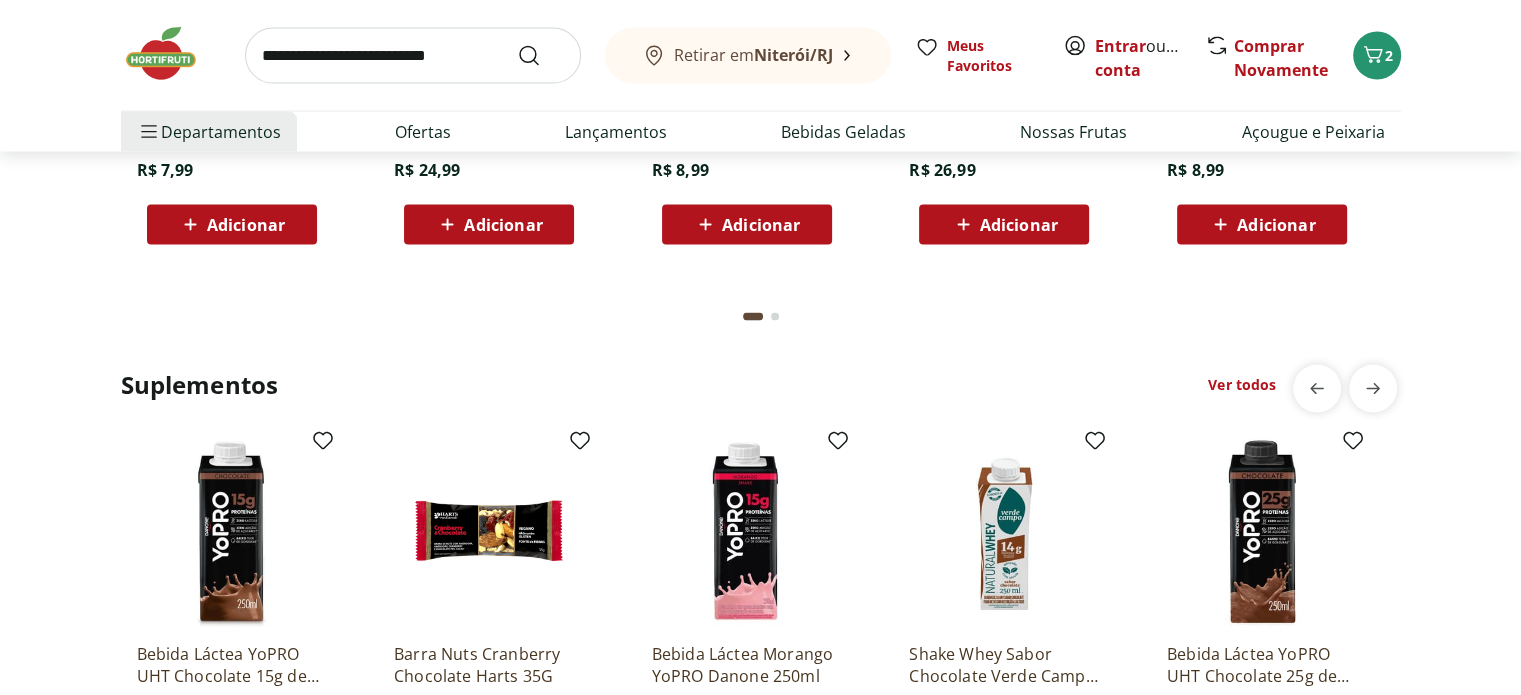 scroll, scrollTop: 4000, scrollLeft: 0, axis: vertical 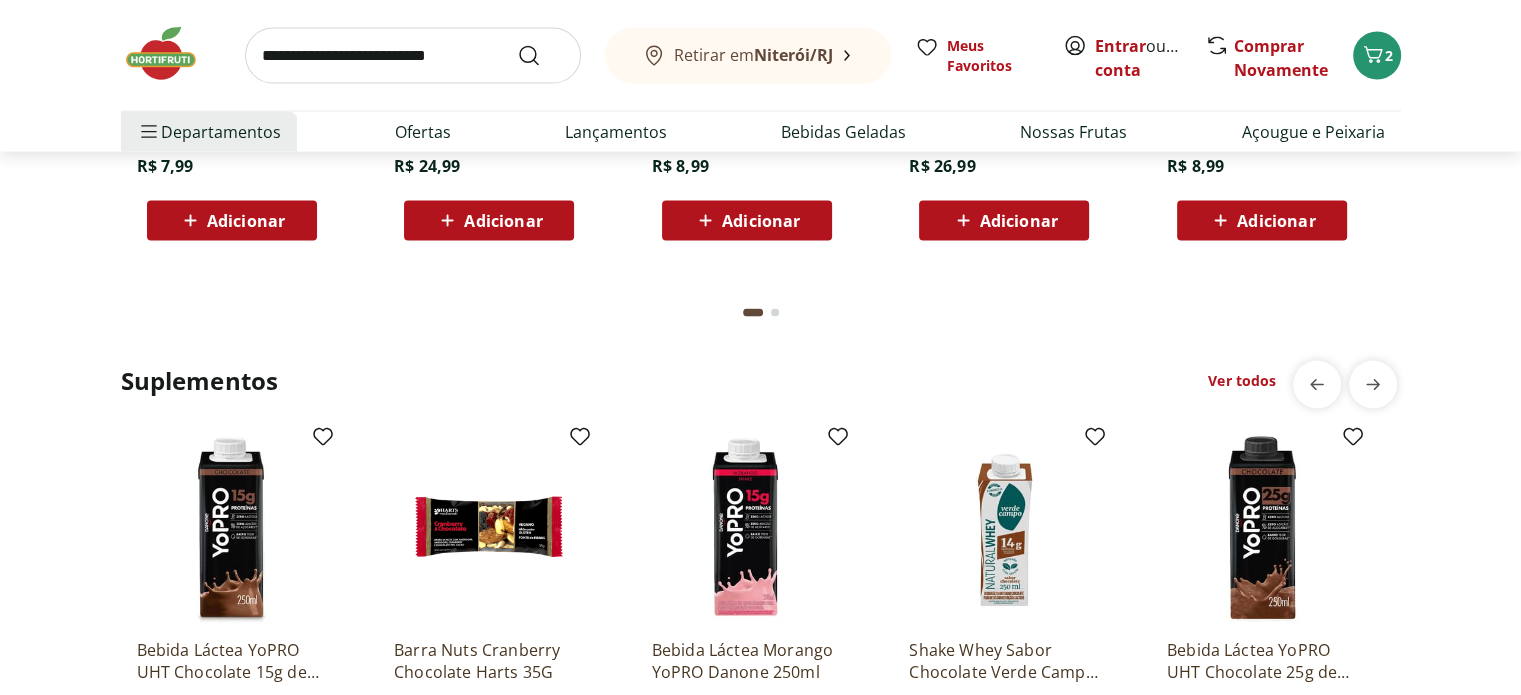 click at bounding box center [775, -1711] 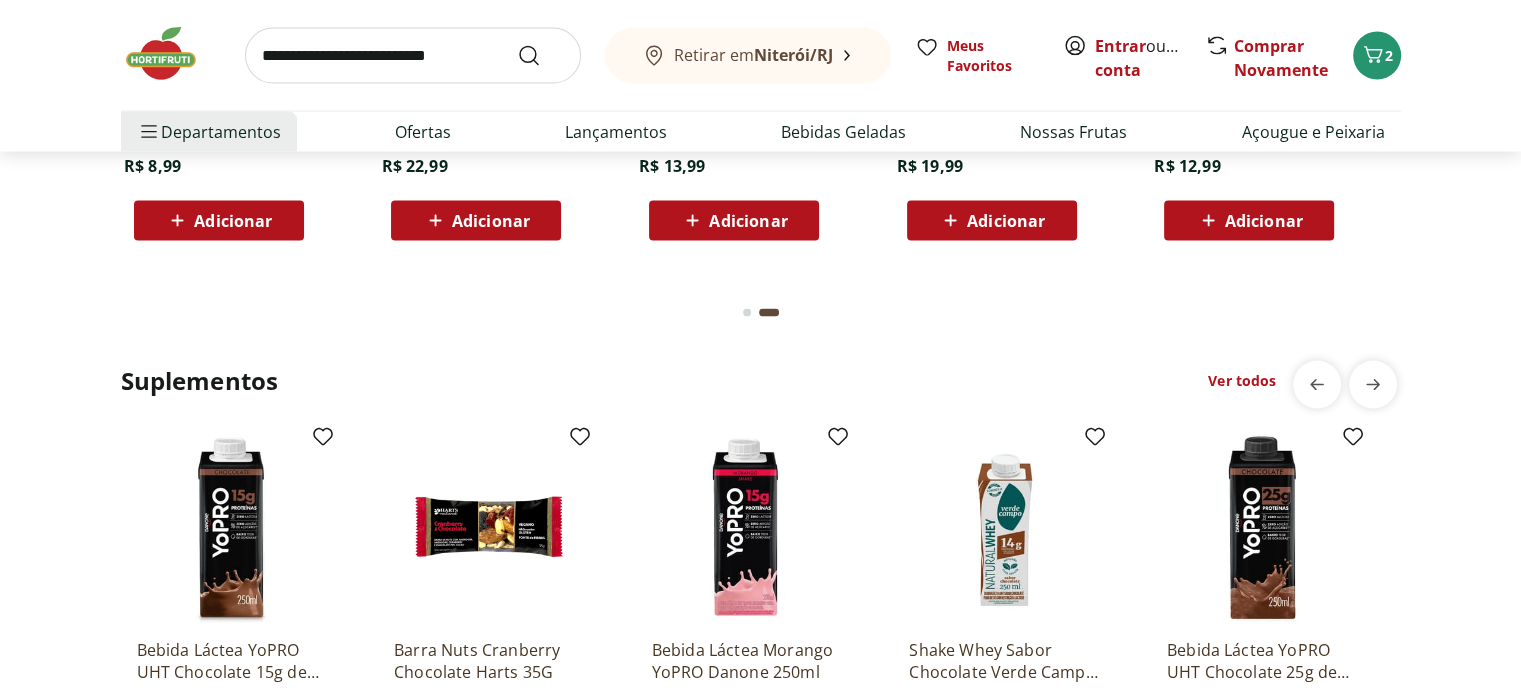 scroll, scrollTop: 0, scrollLeft: 1288, axis: horizontal 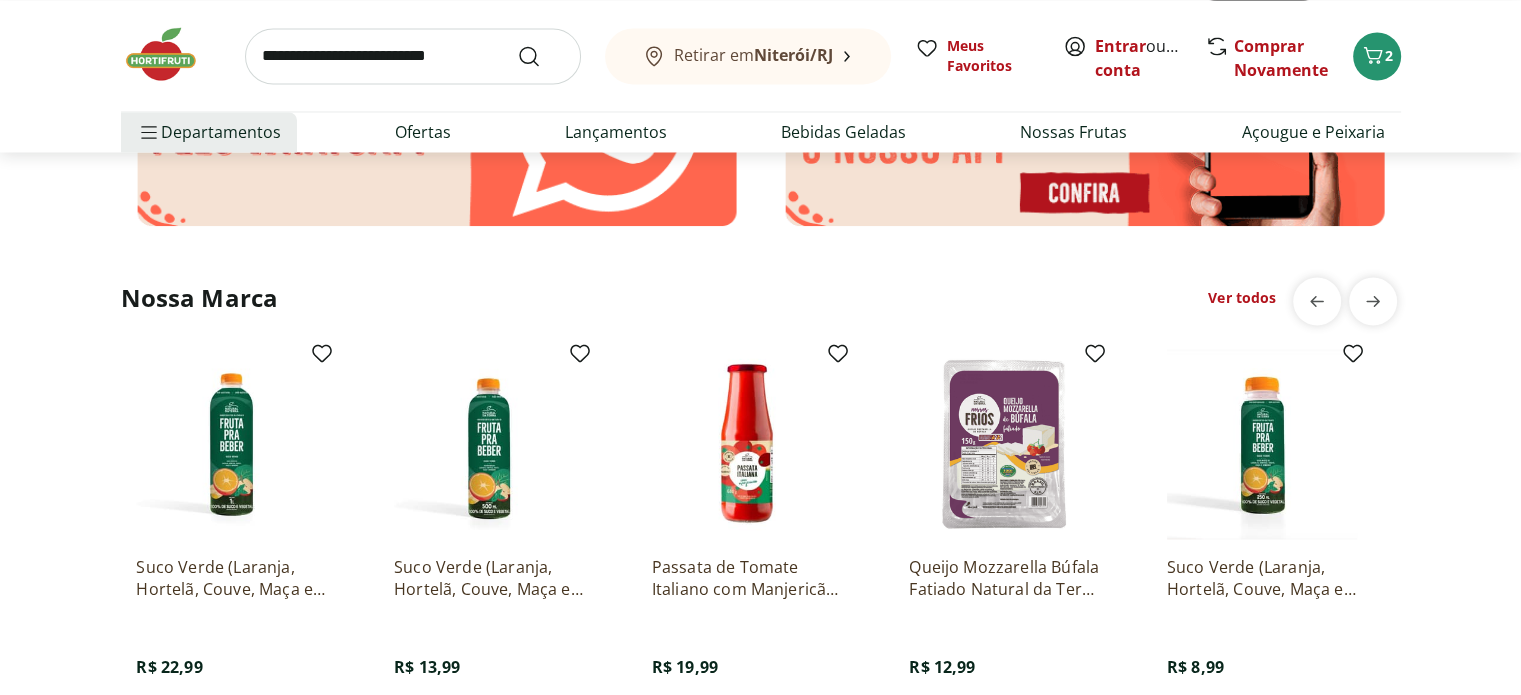 click on "Ver todos" at bounding box center (1242, 297) 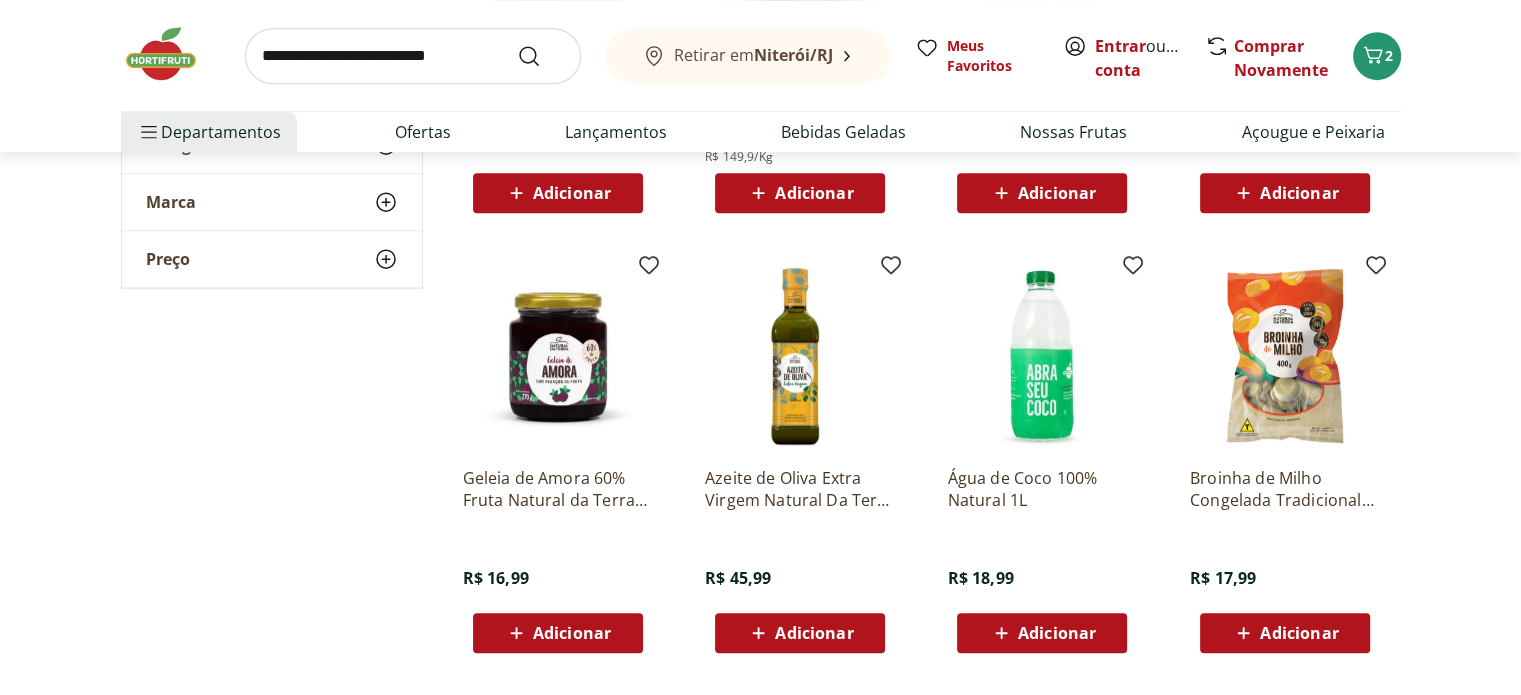 scroll, scrollTop: 1000, scrollLeft: 0, axis: vertical 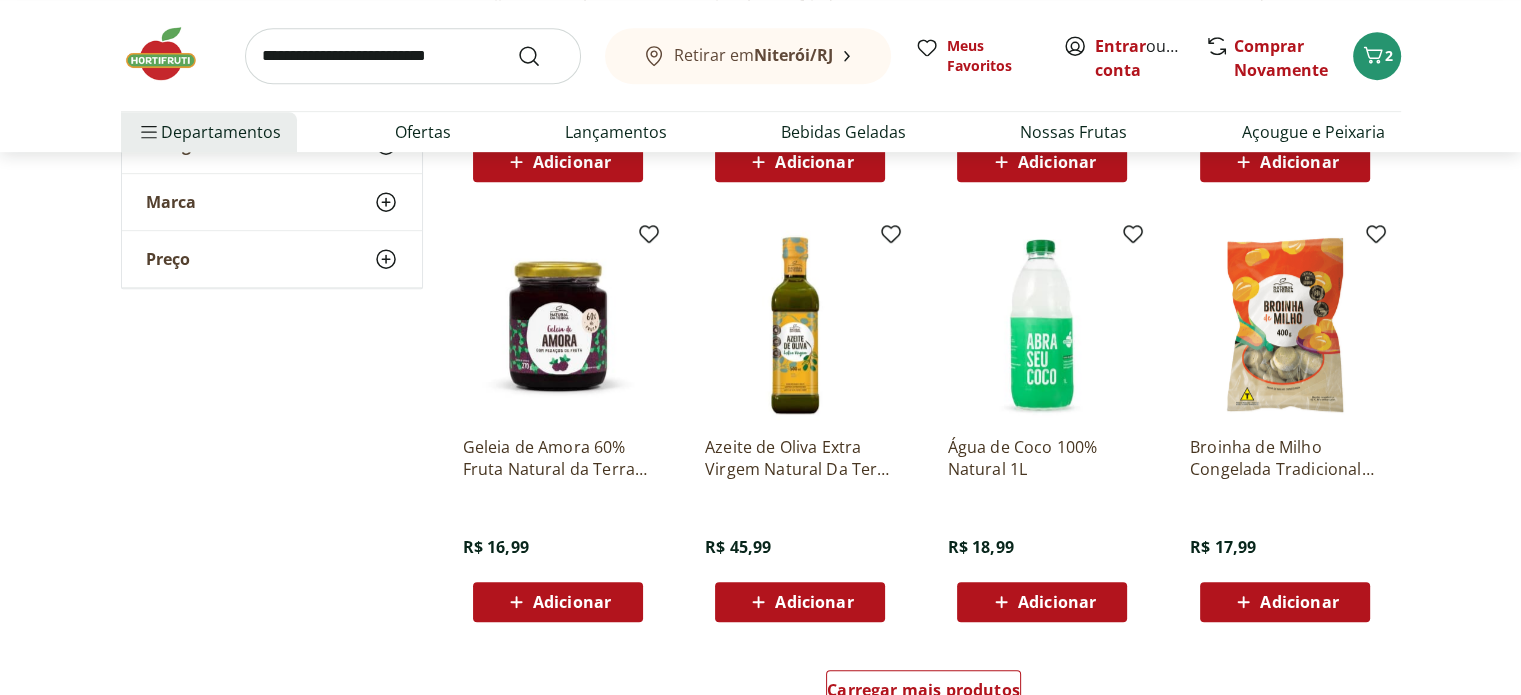 click on "Adicionar" at bounding box center [557, 602] 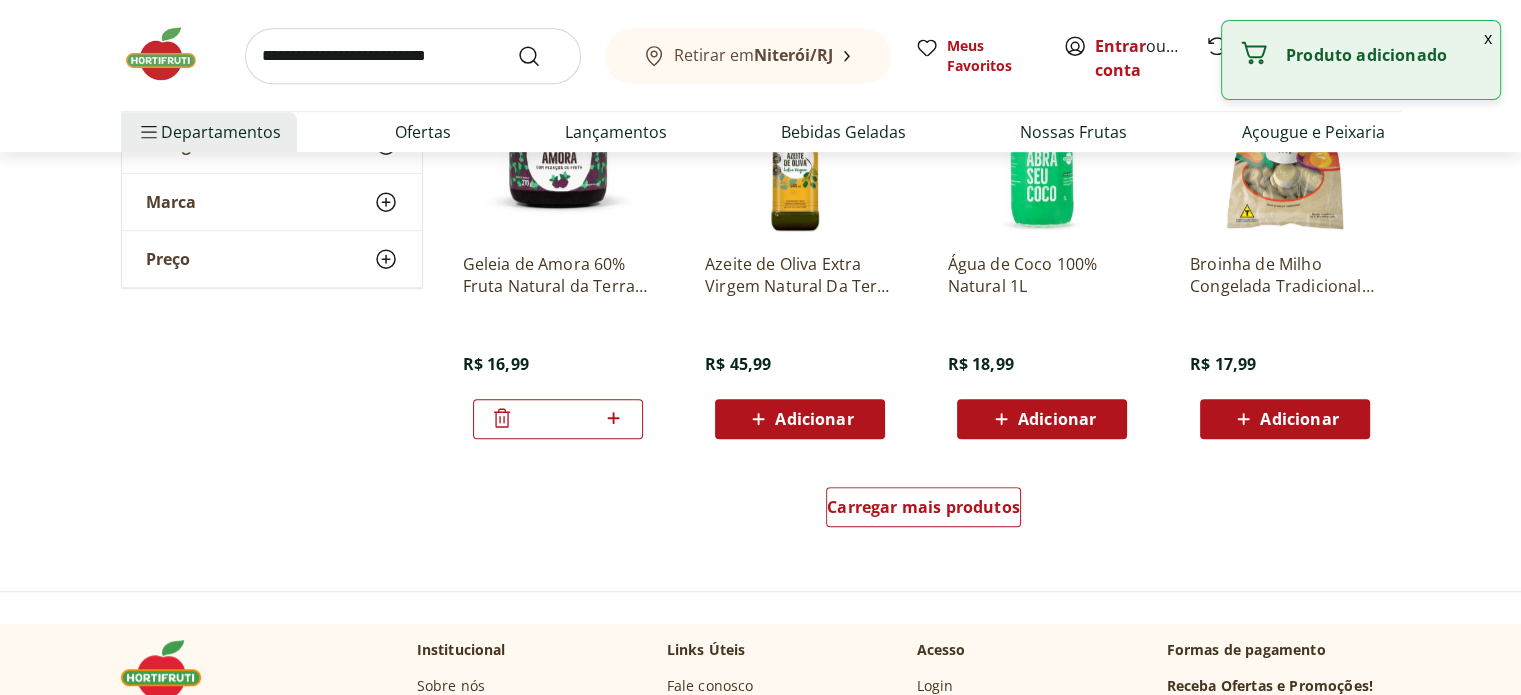 scroll, scrollTop: 1200, scrollLeft: 0, axis: vertical 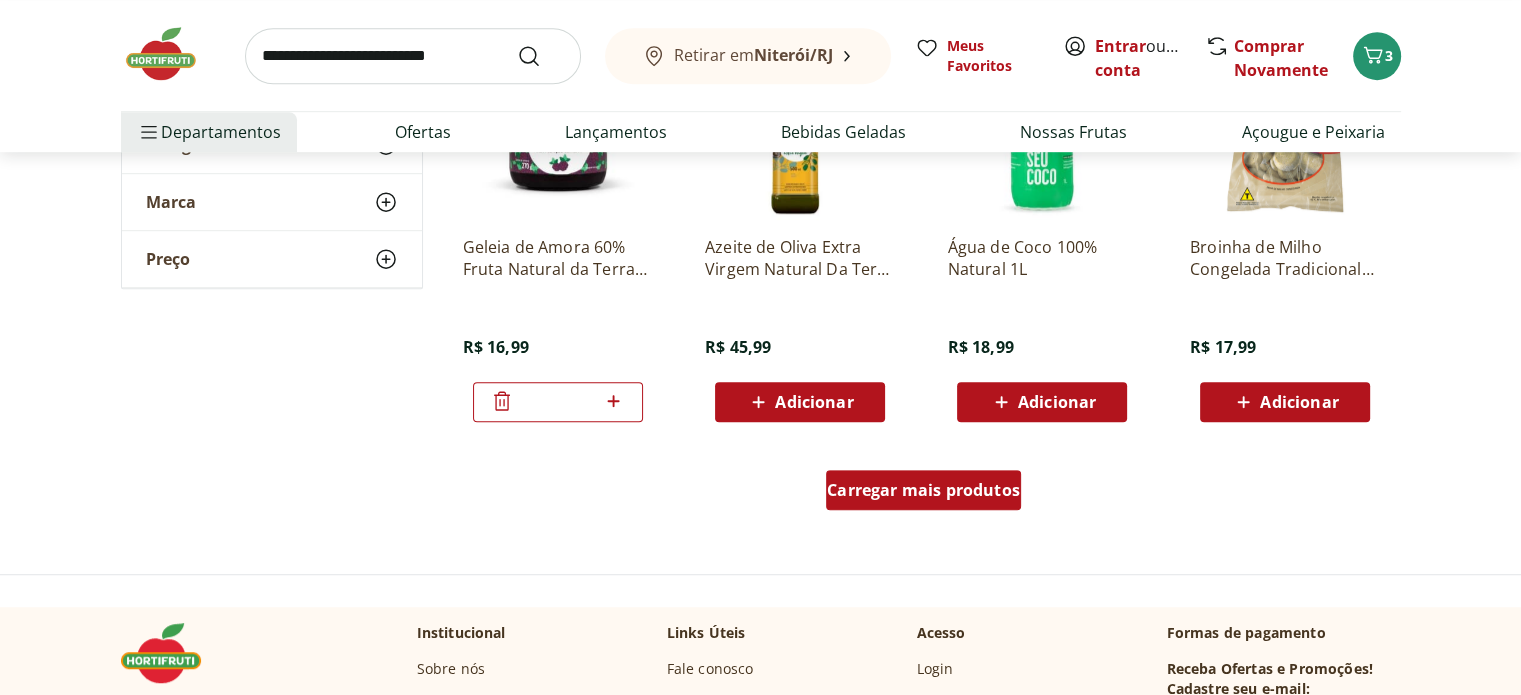 click on "Carregar mais produtos" at bounding box center (923, 490) 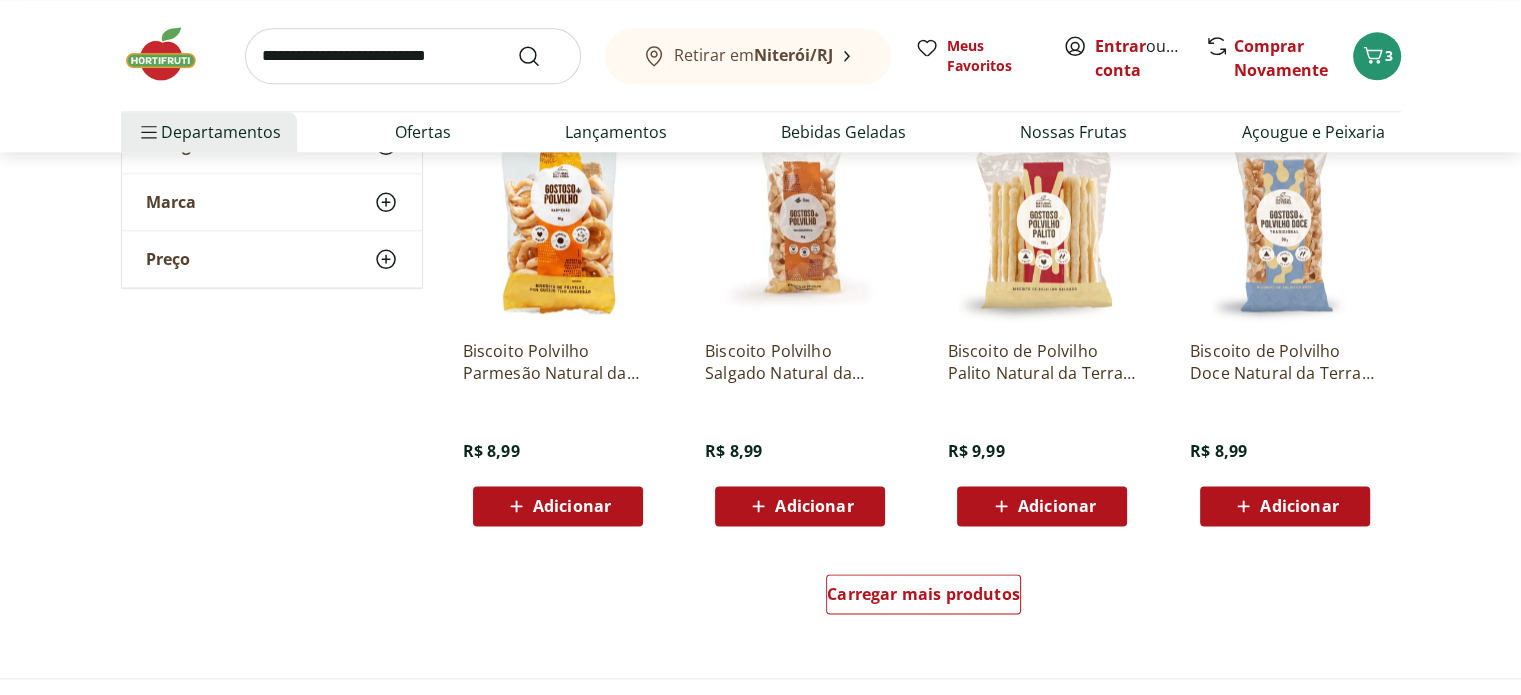 scroll, scrollTop: 2500, scrollLeft: 0, axis: vertical 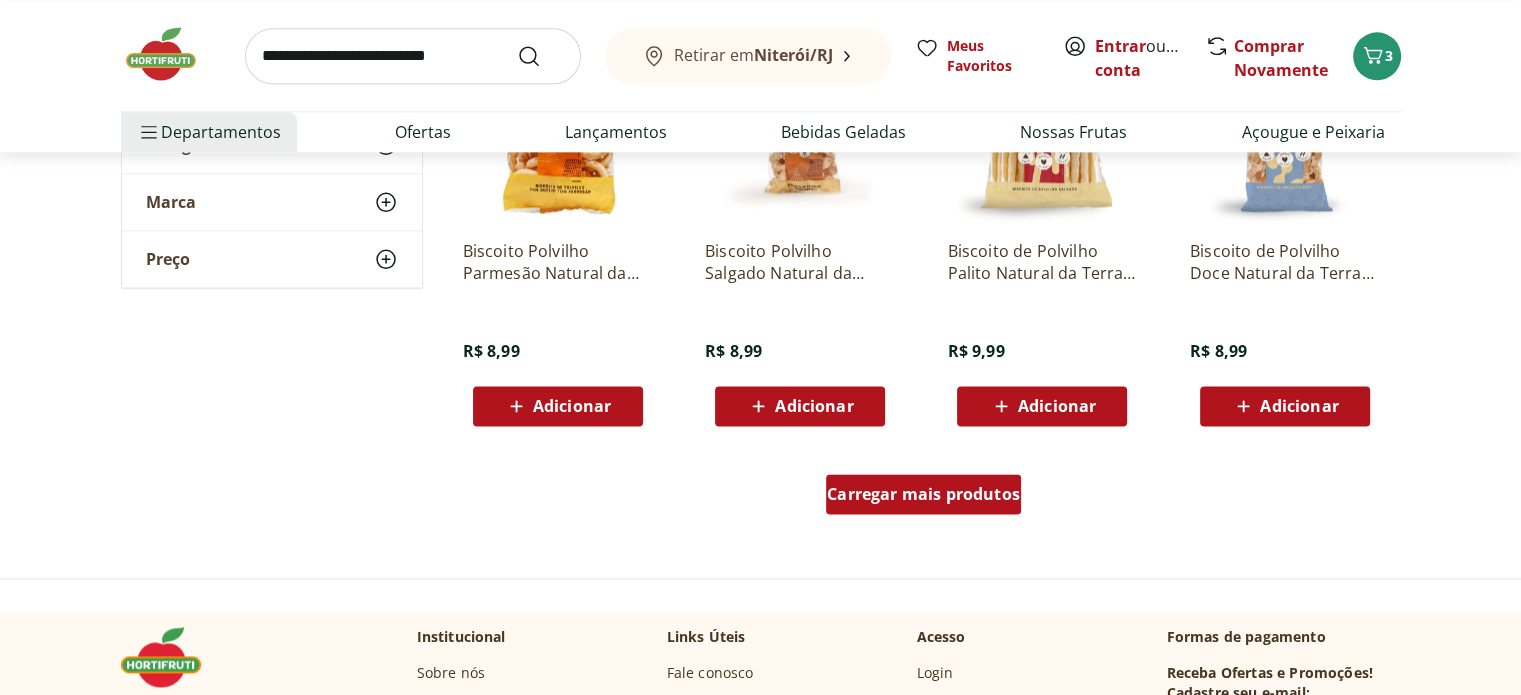 click on "Carregar mais produtos" at bounding box center [923, 494] 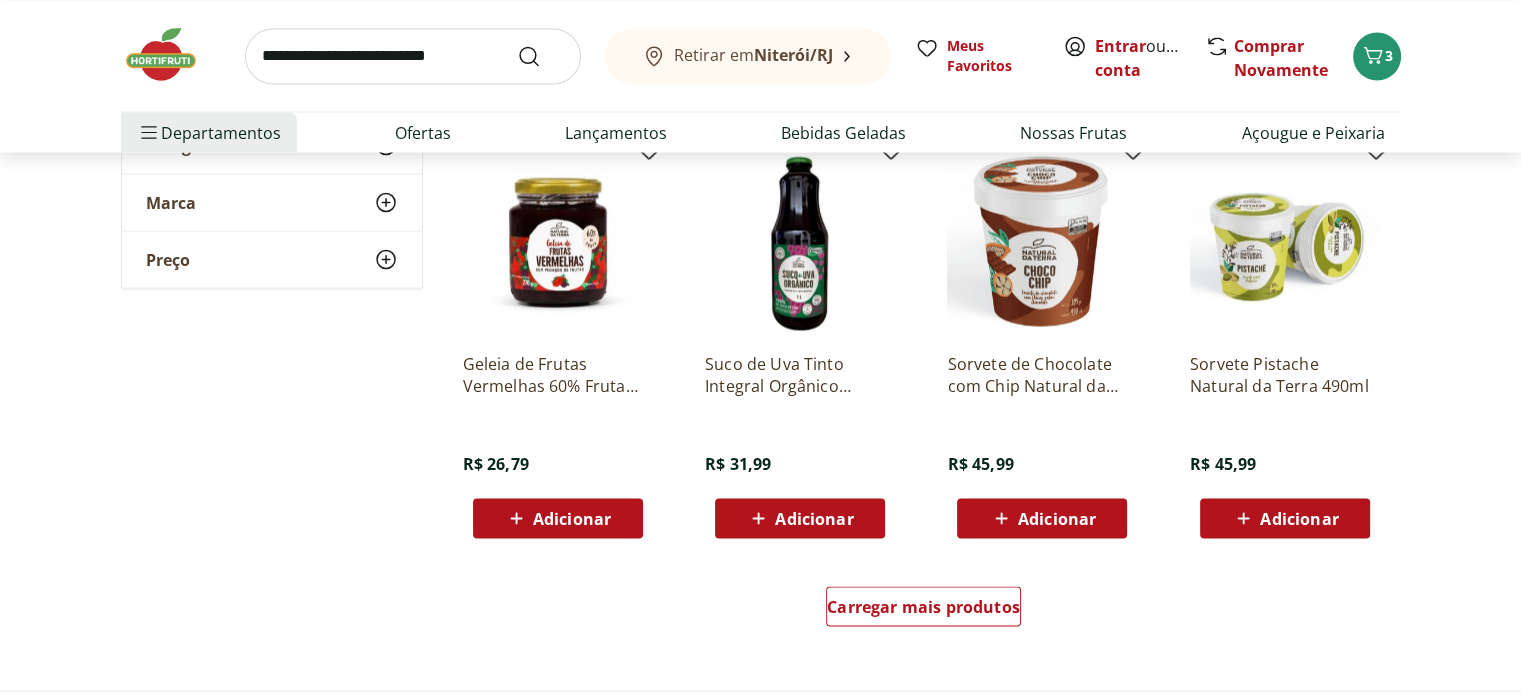 scroll, scrollTop: 3800, scrollLeft: 0, axis: vertical 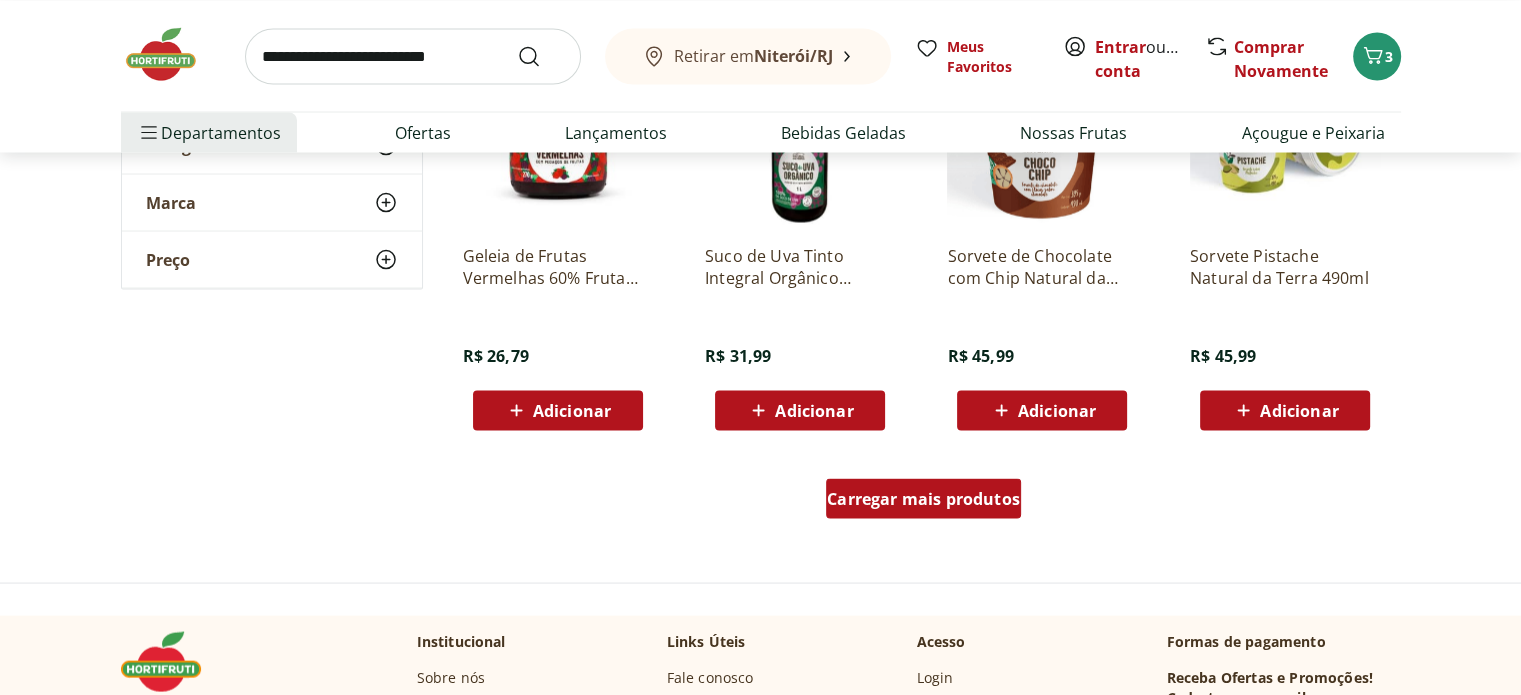 click on "Carregar mais produtos" at bounding box center [923, 498] 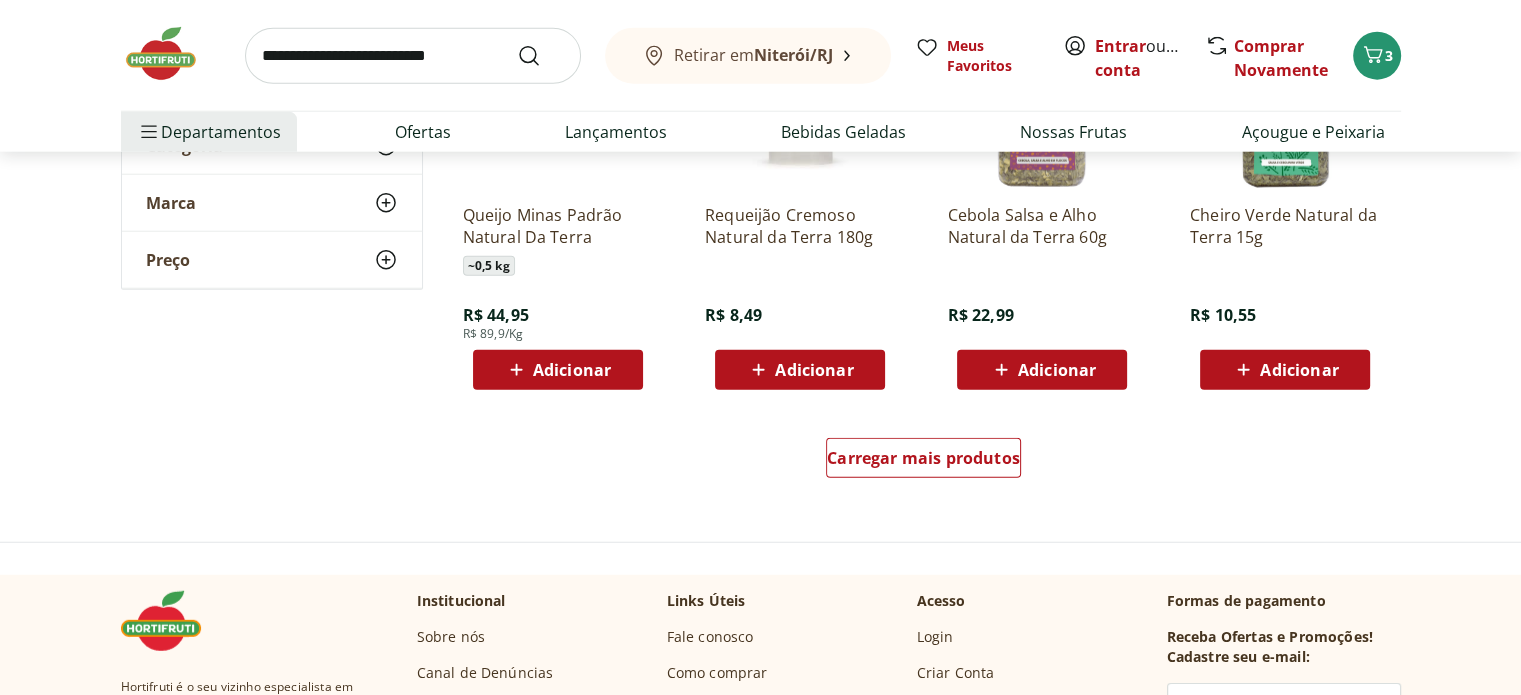 scroll, scrollTop: 5200, scrollLeft: 0, axis: vertical 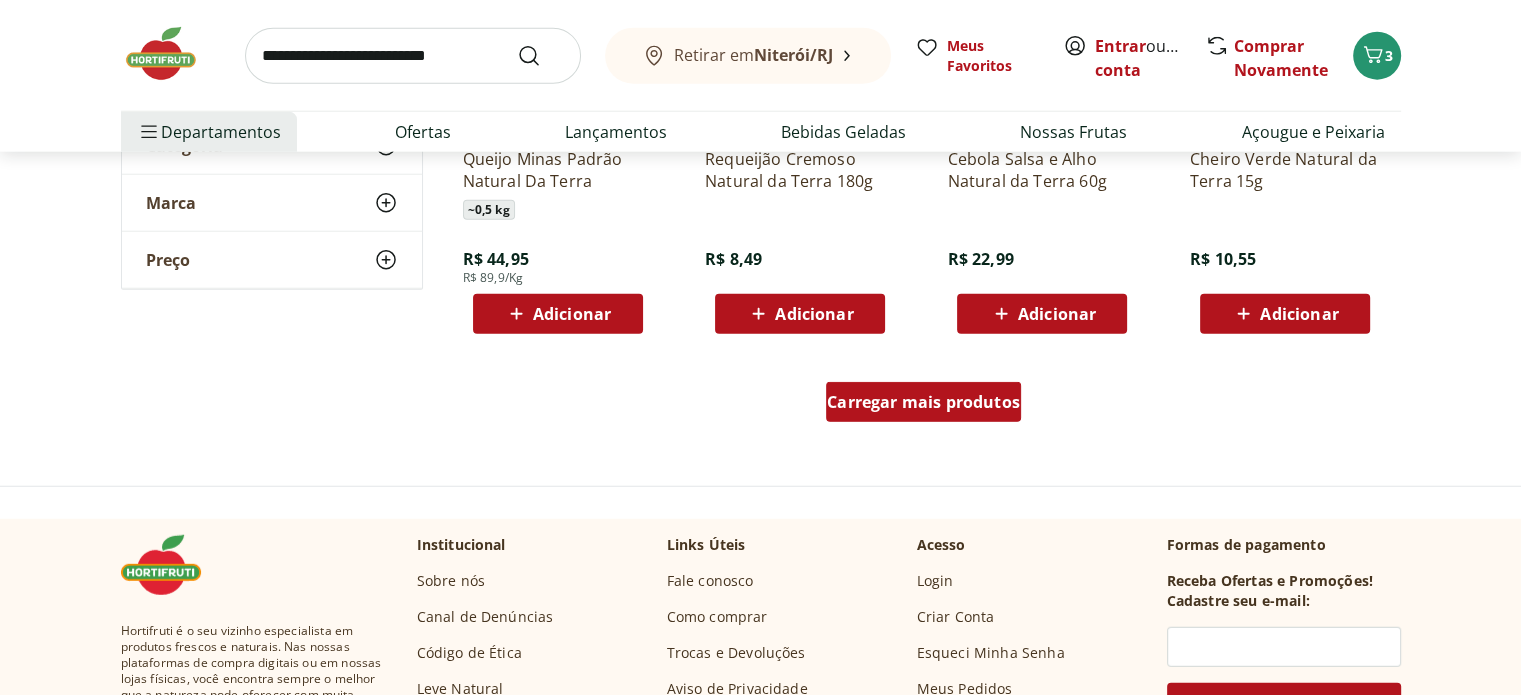 click on "Carregar mais produtos" at bounding box center [923, 402] 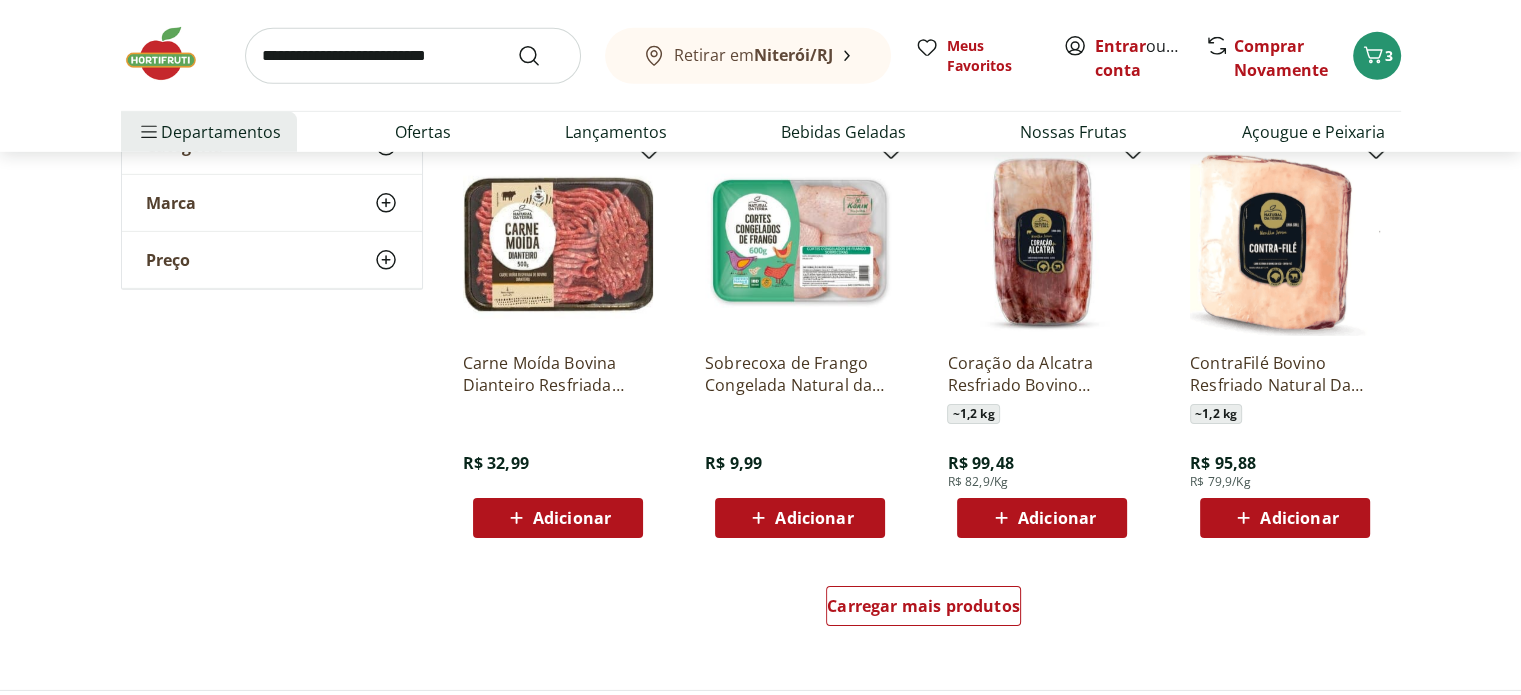 scroll, scrollTop: 6200, scrollLeft: 0, axis: vertical 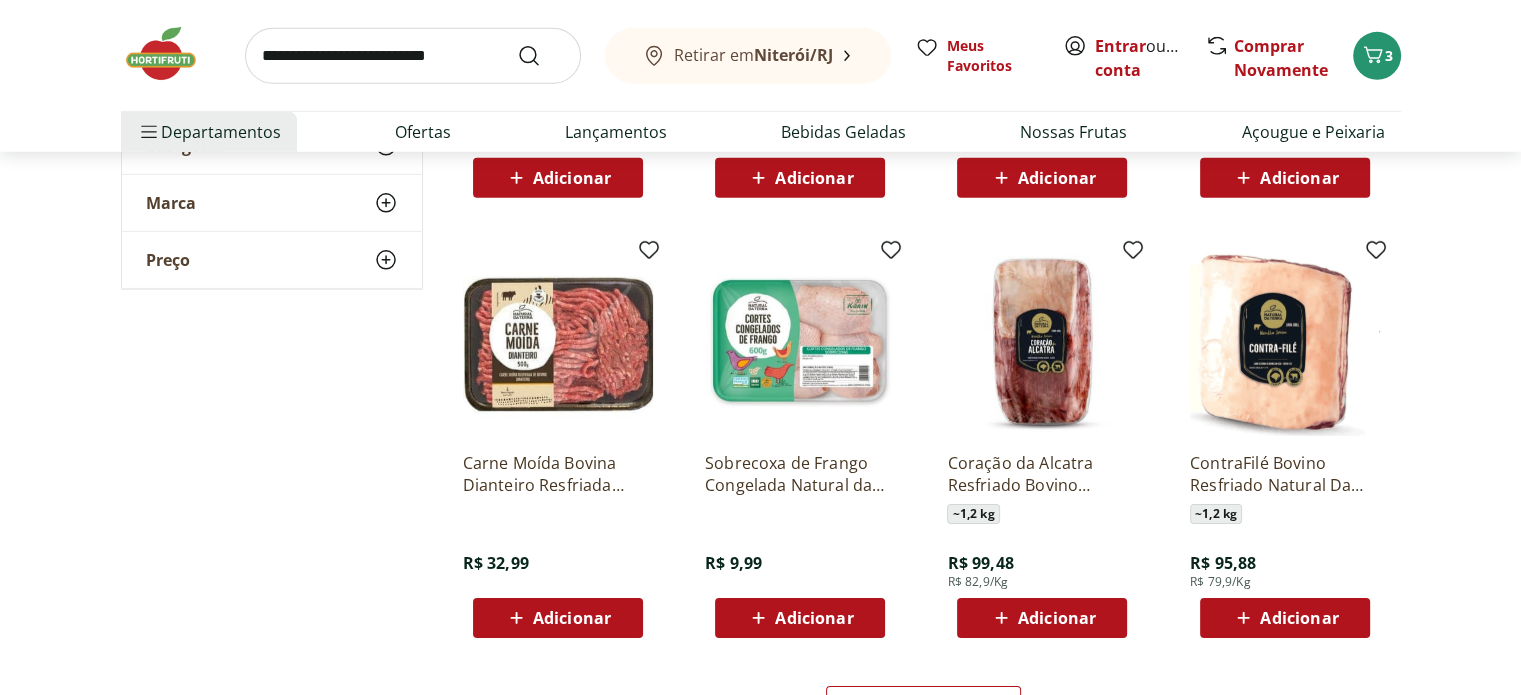 click at bounding box center [800, 341] 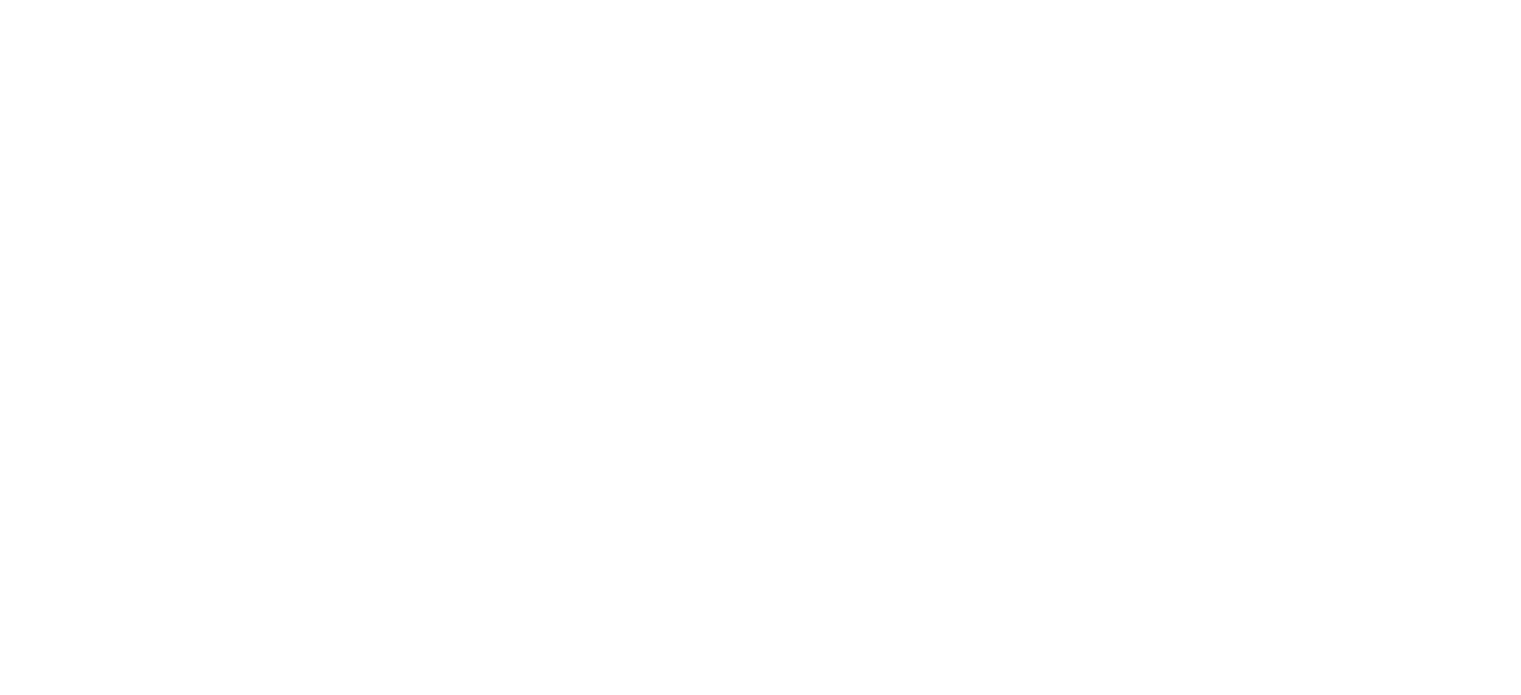 scroll, scrollTop: 0, scrollLeft: 0, axis: both 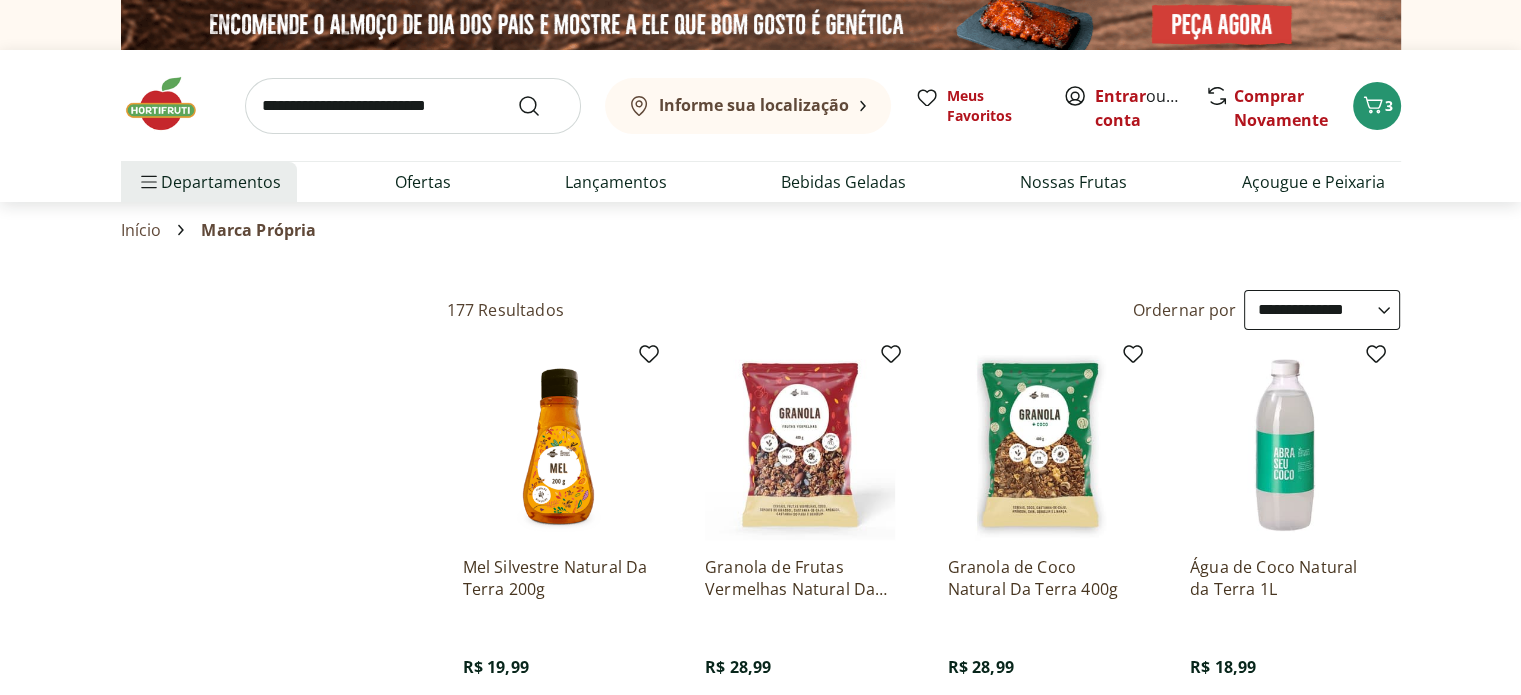 type on "*" 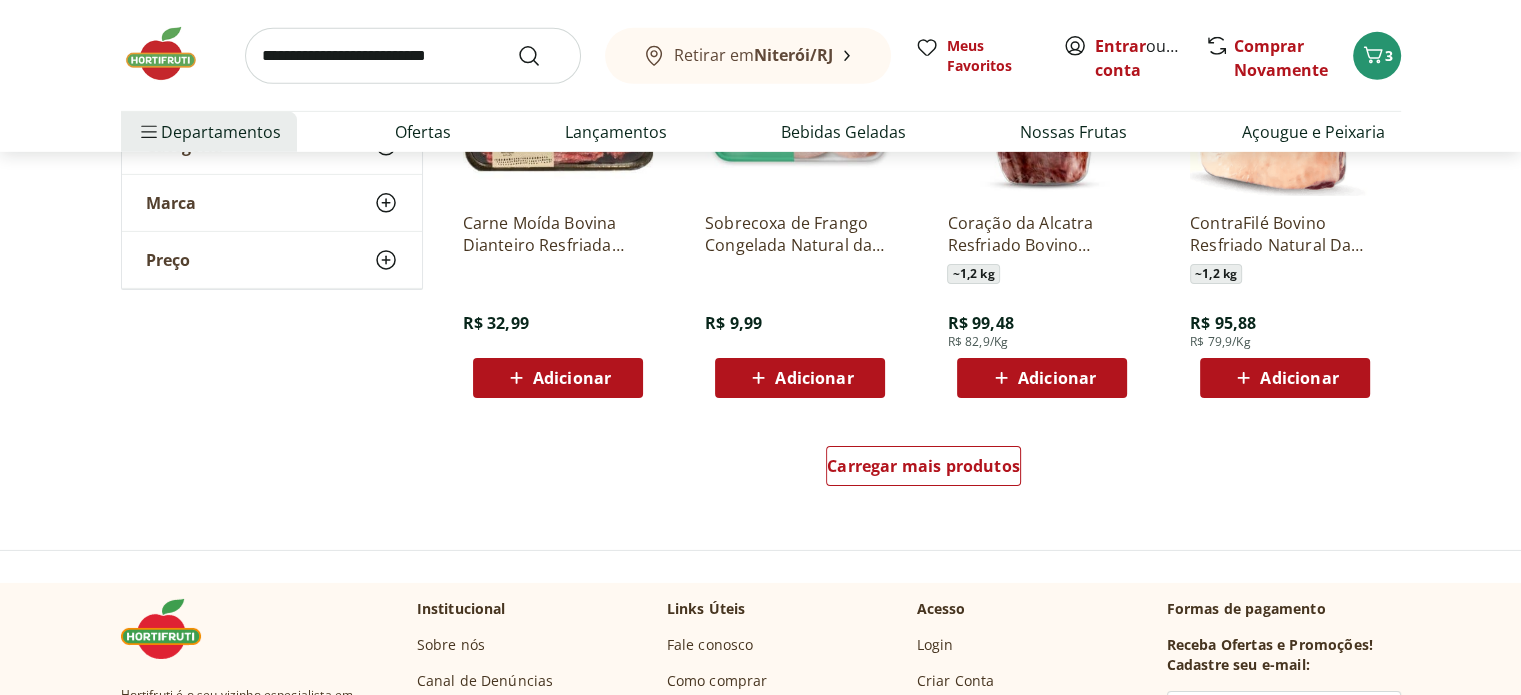 scroll, scrollTop: 6500, scrollLeft: 0, axis: vertical 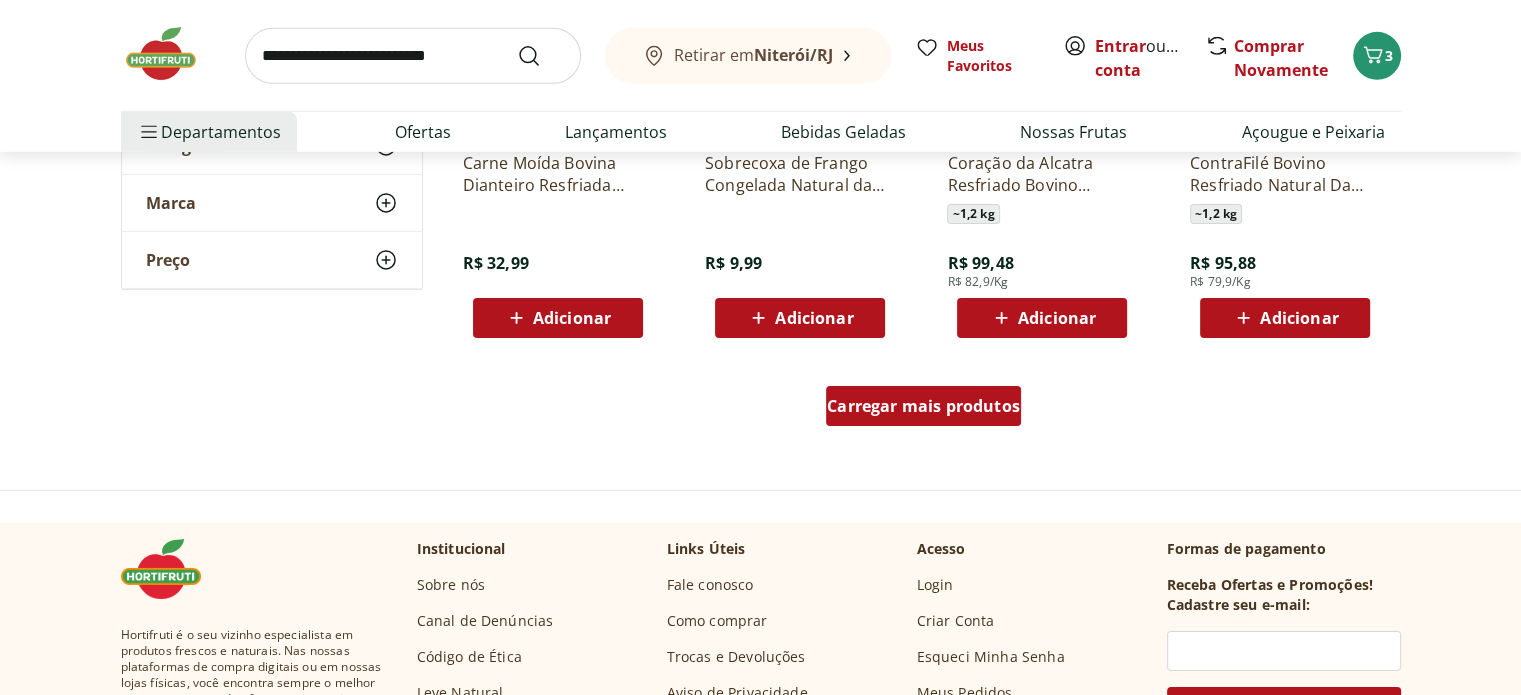click on "Carregar mais produtos" at bounding box center (923, 406) 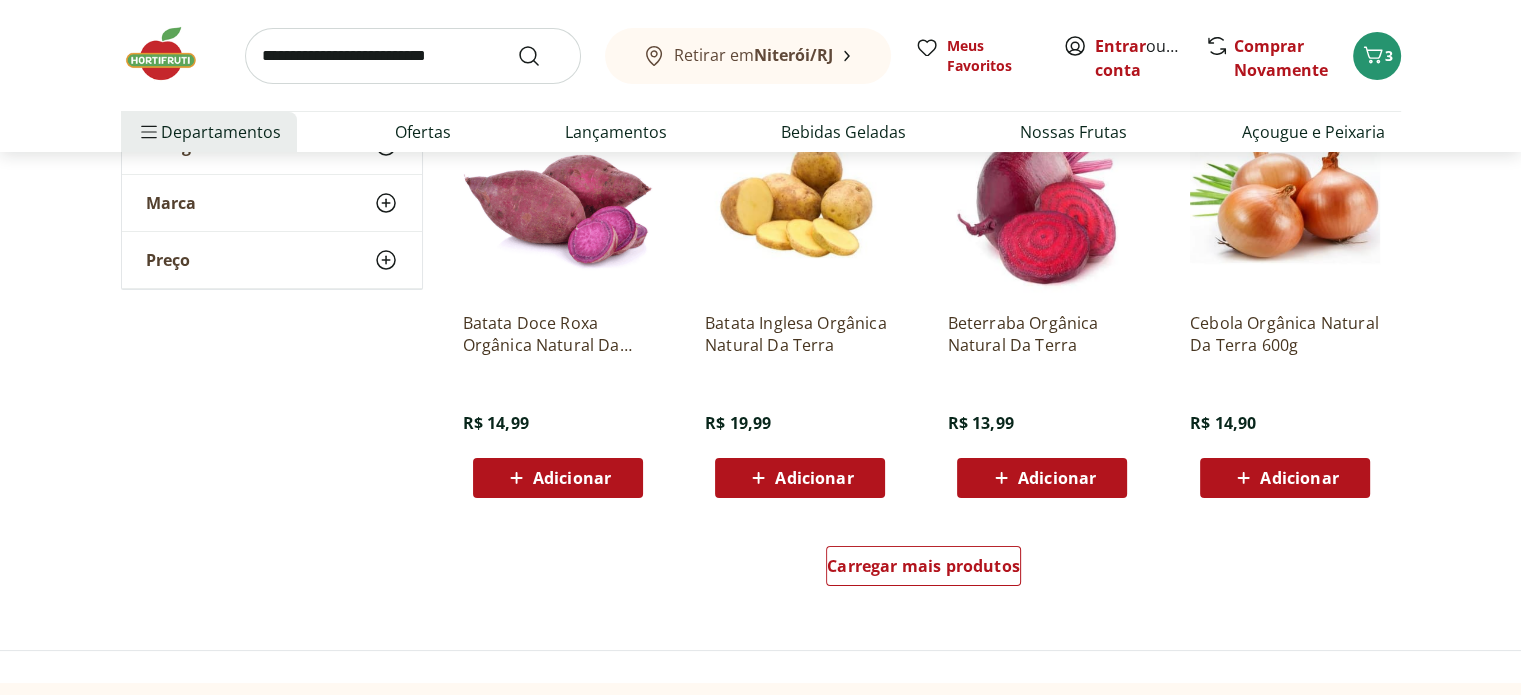scroll, scrollTop: 7700, scrollLeft: 0, axis: vertical 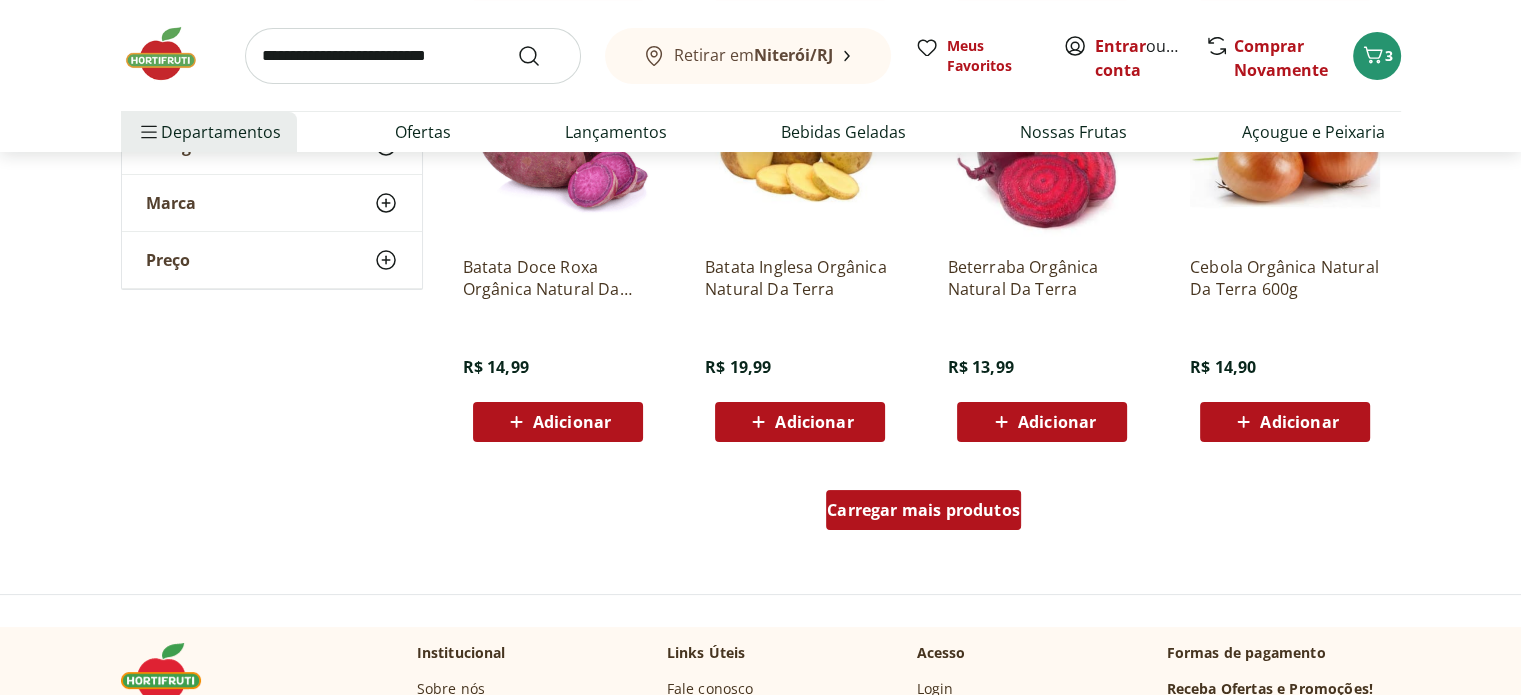 click on "Carregar mais produtos" at bounding box center [923, 510] 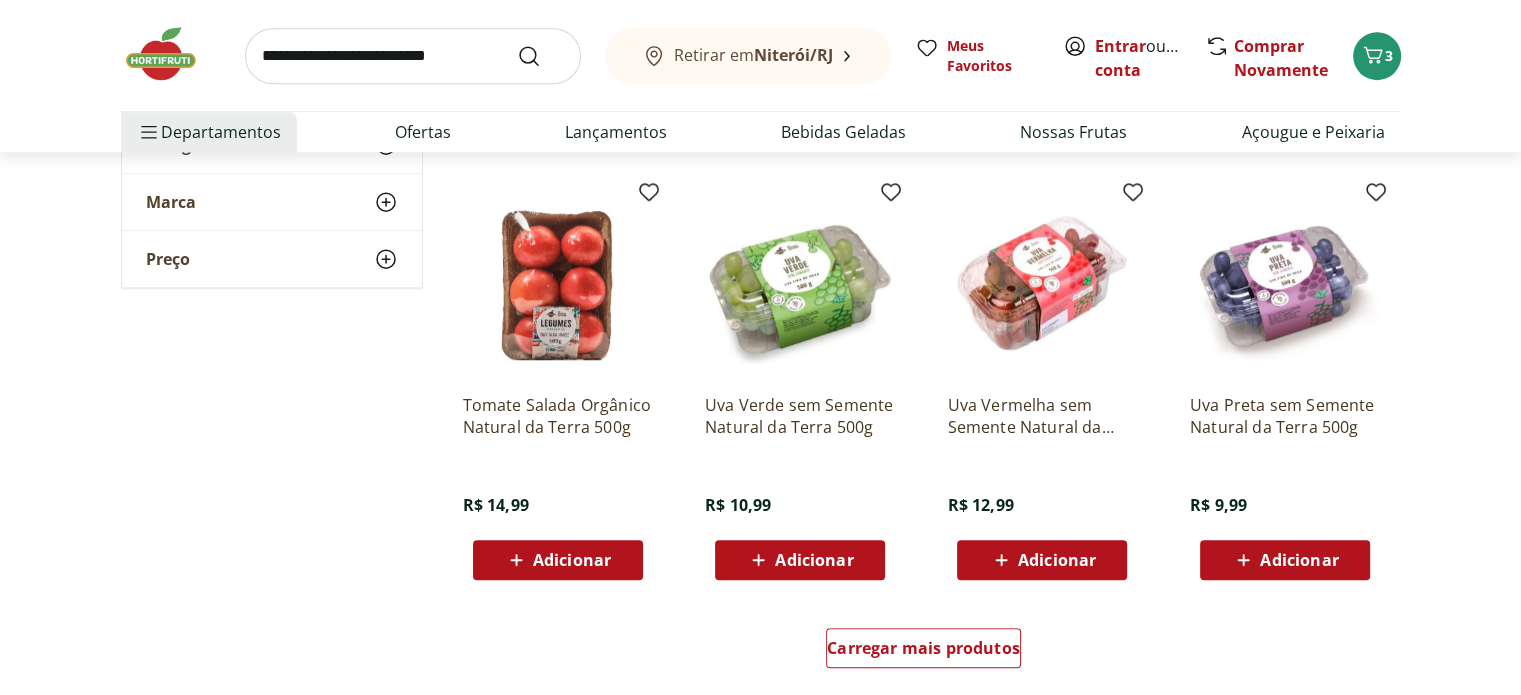 scroll, scrollTop: 8900, scrollLeft: 0, axis: vertical 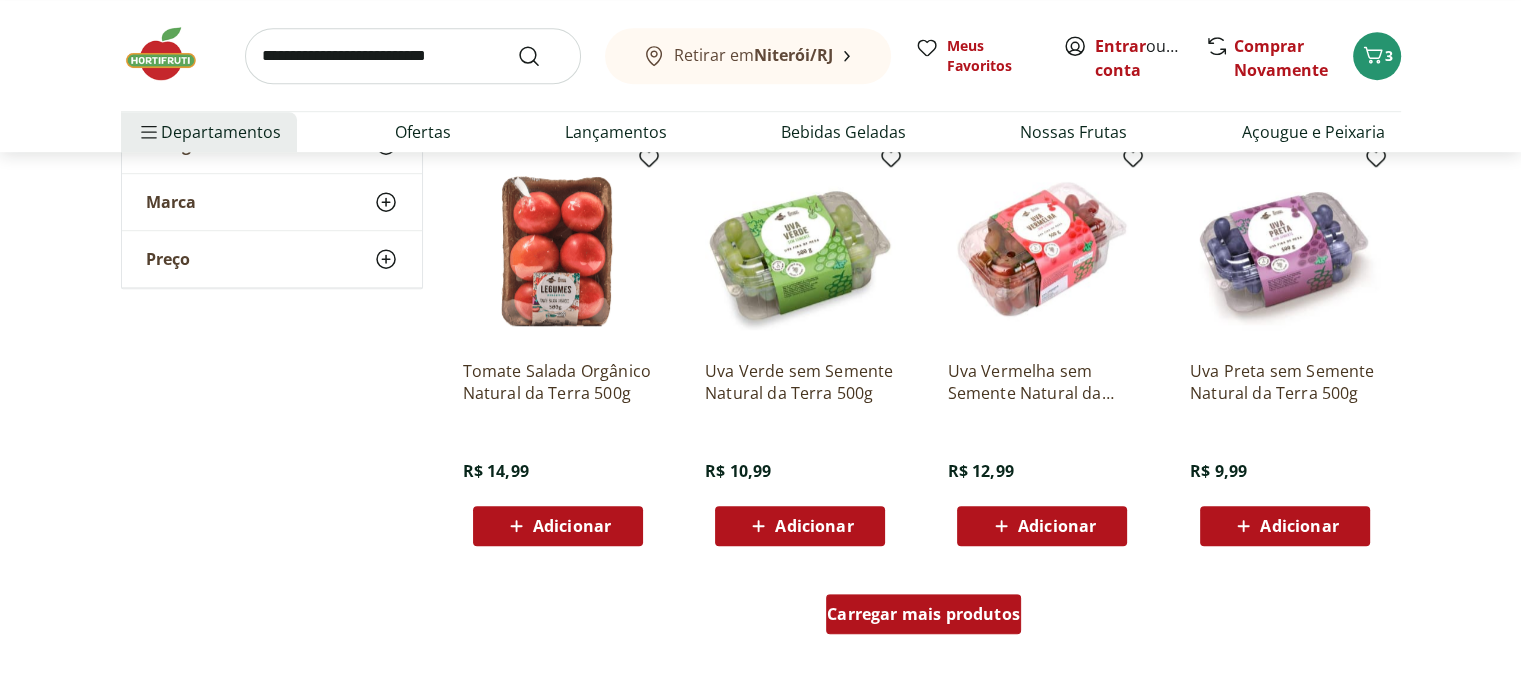 click on "Carregar mais produtos" at bounding box center [923, 614] 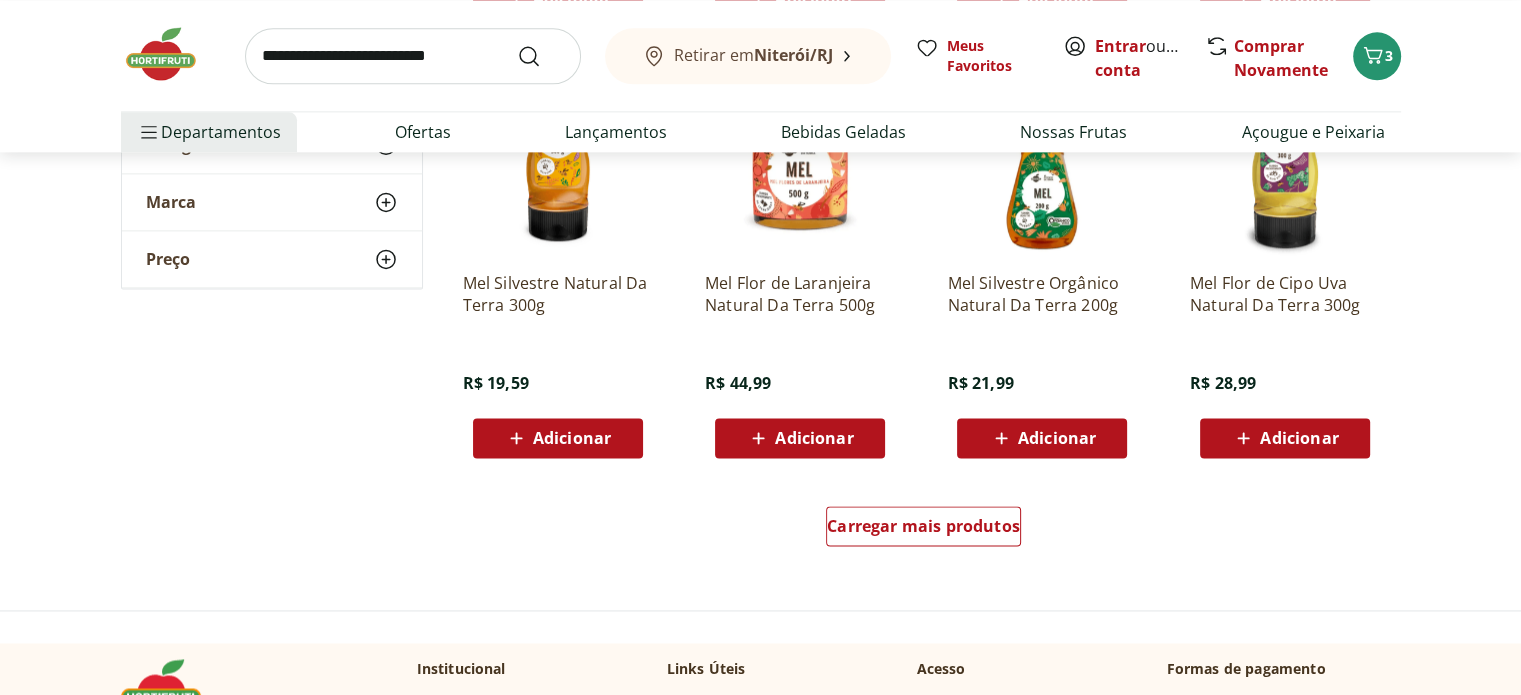 scroll, scrollTop: 10400, scrollLeft: 0, axis: vertical 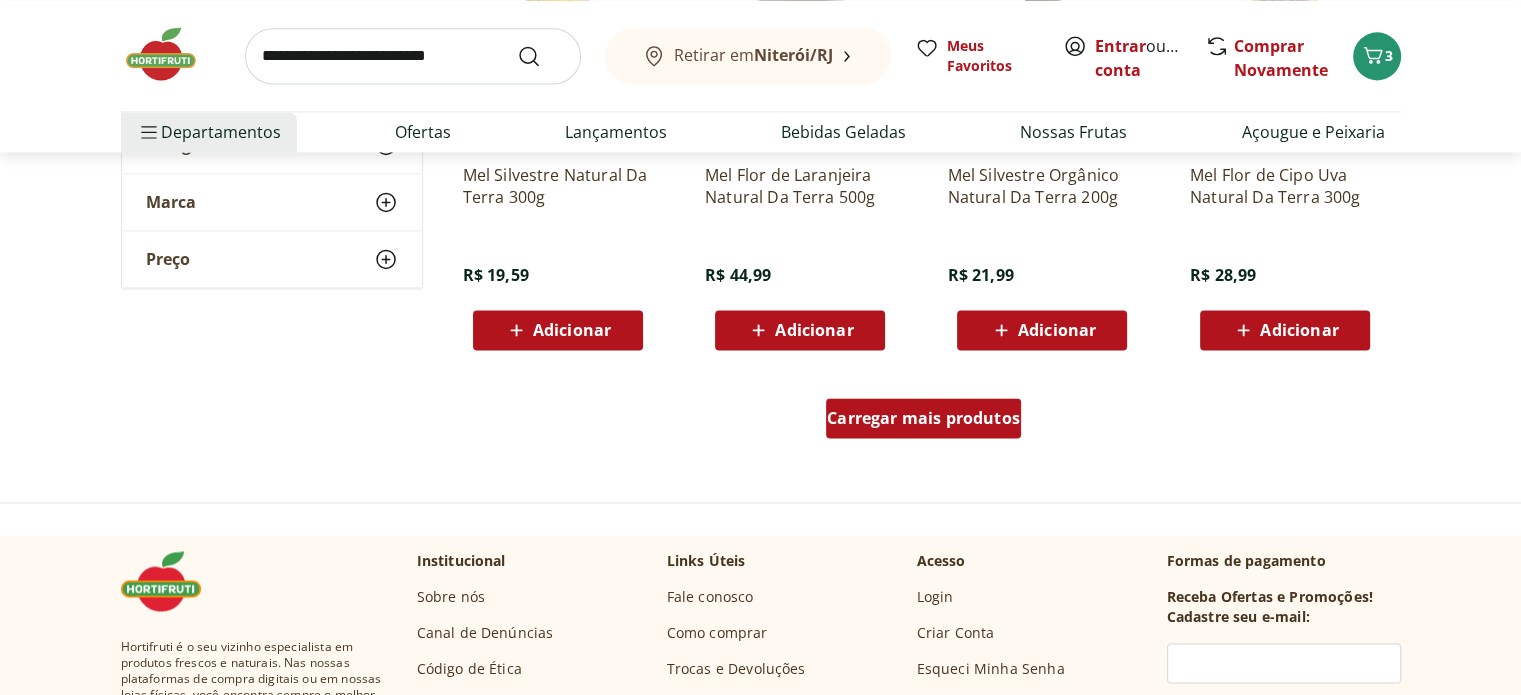 click on "Carregar mais produtos" at bounding box center (923, 418) 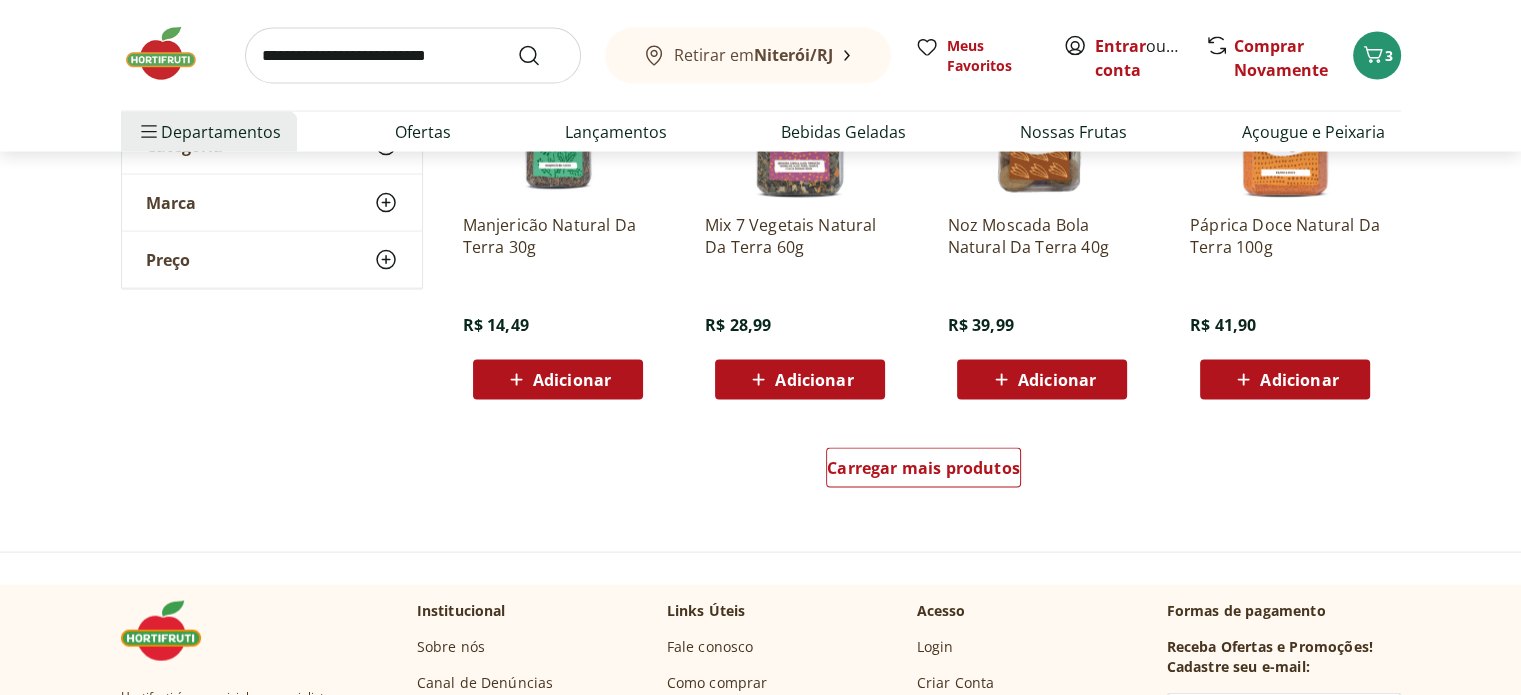 scroll, scrollTop: 11700, scrollLeft: 0, axis: vertical 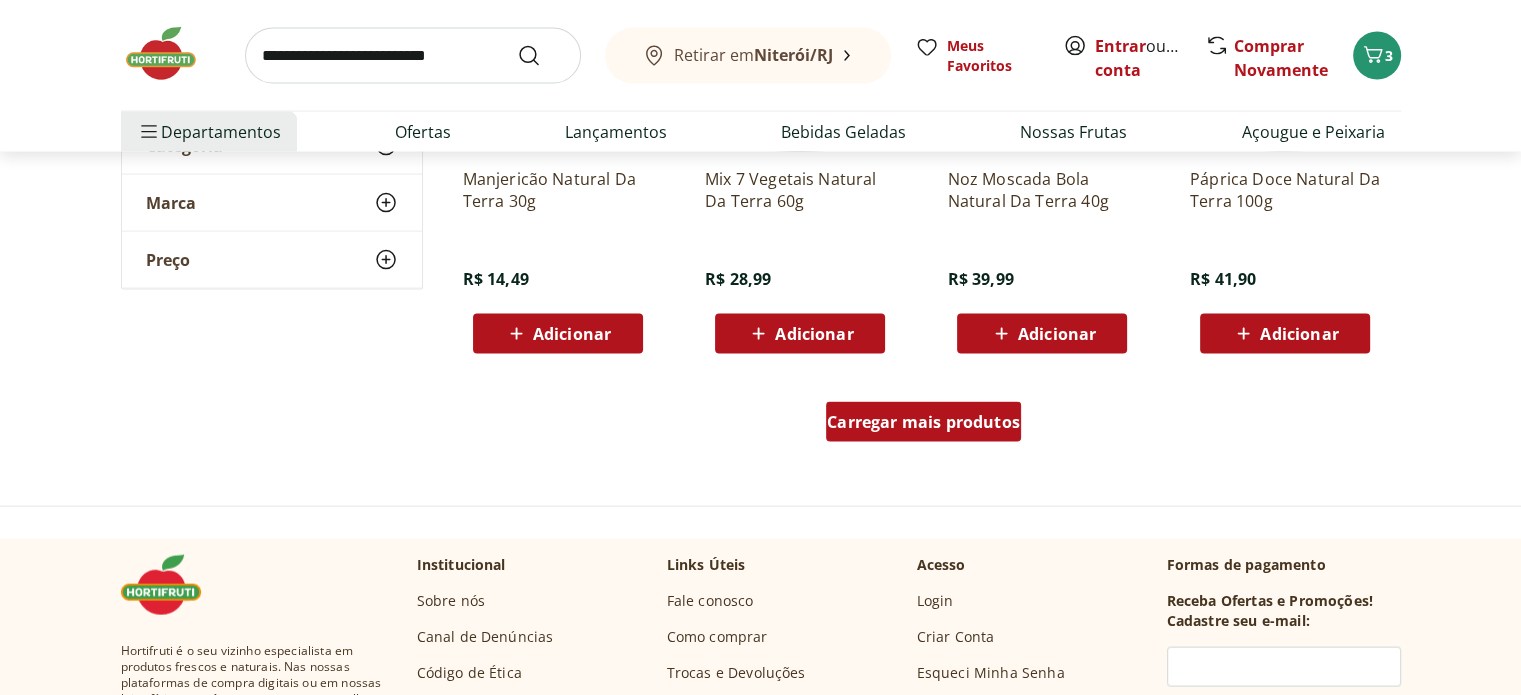click on "Carregar mais produtos" at bounding box center (923, 422) 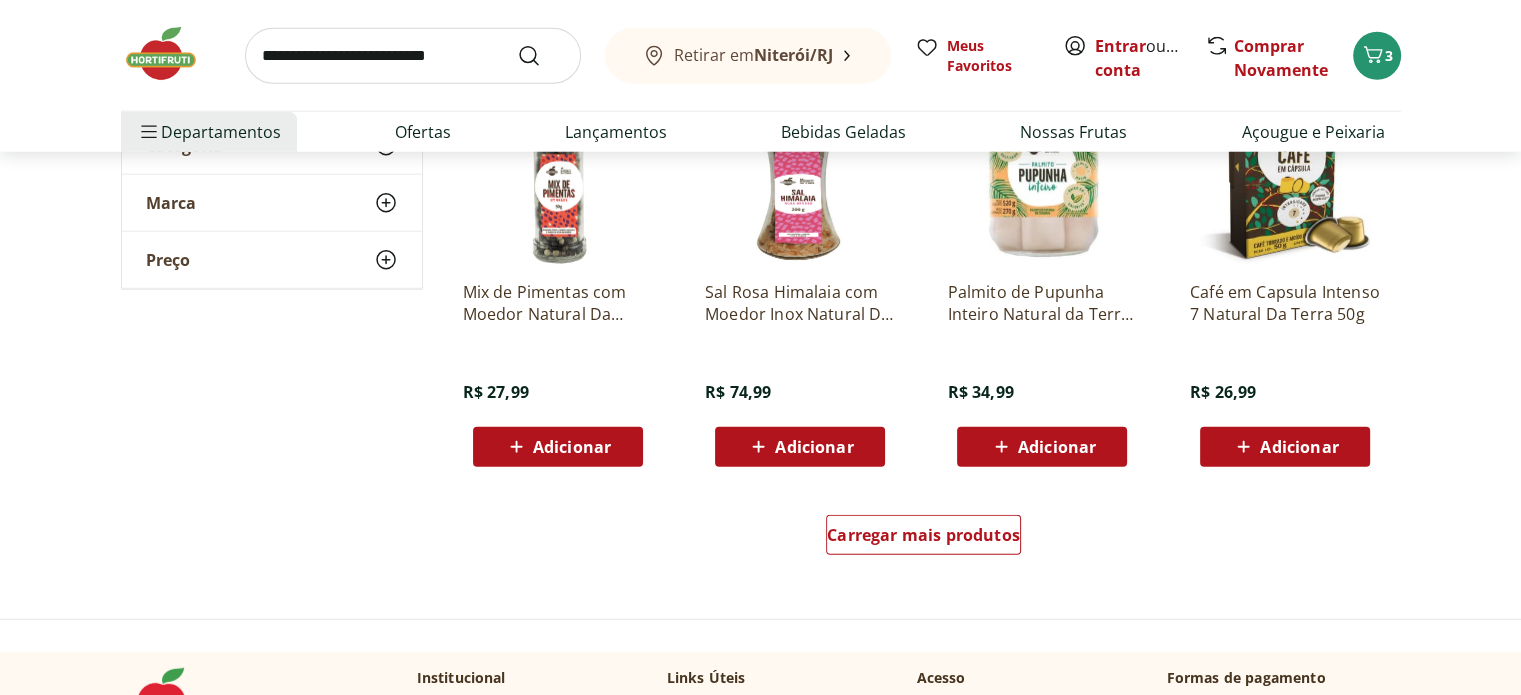 scroll, scrollTop: 13000, scrollLeft: 0, axis: vertical 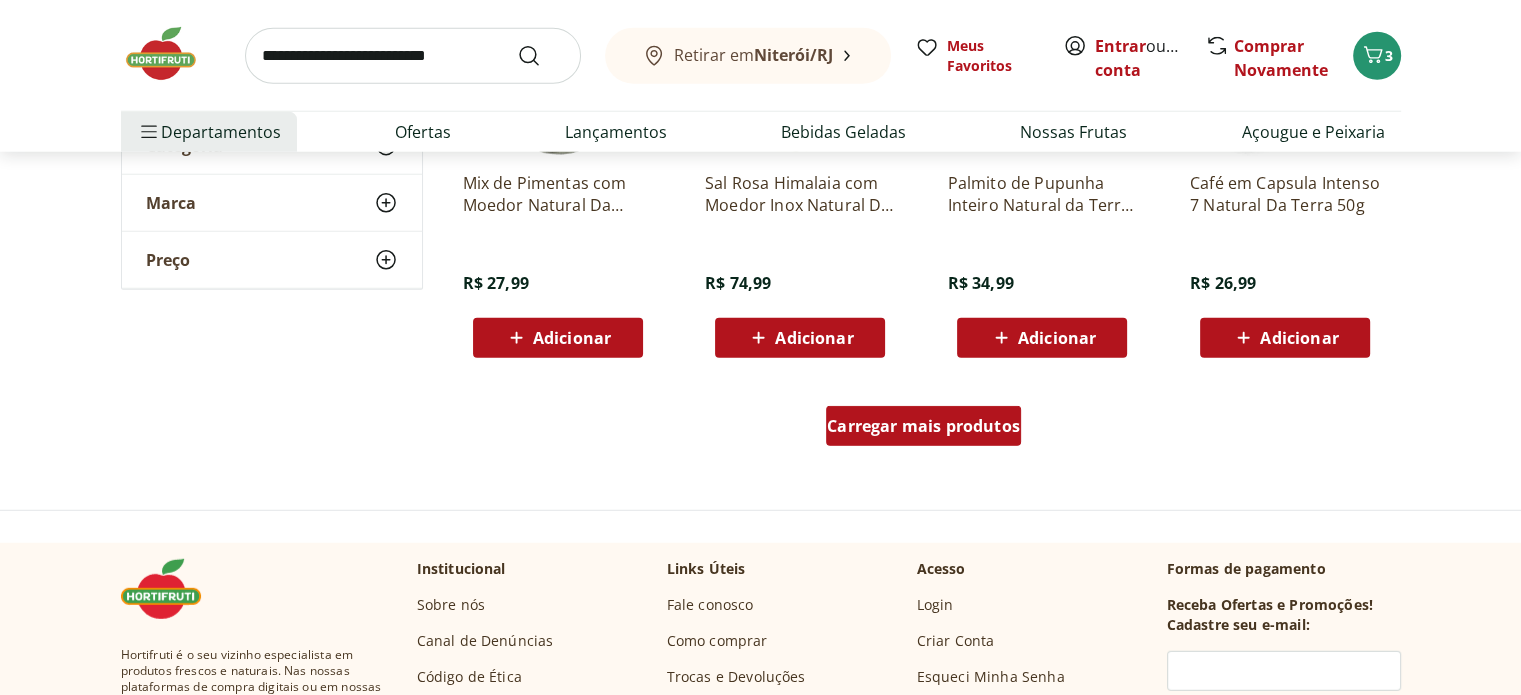 click on "Carregar mais produtos" at bounding box center [923, 426] 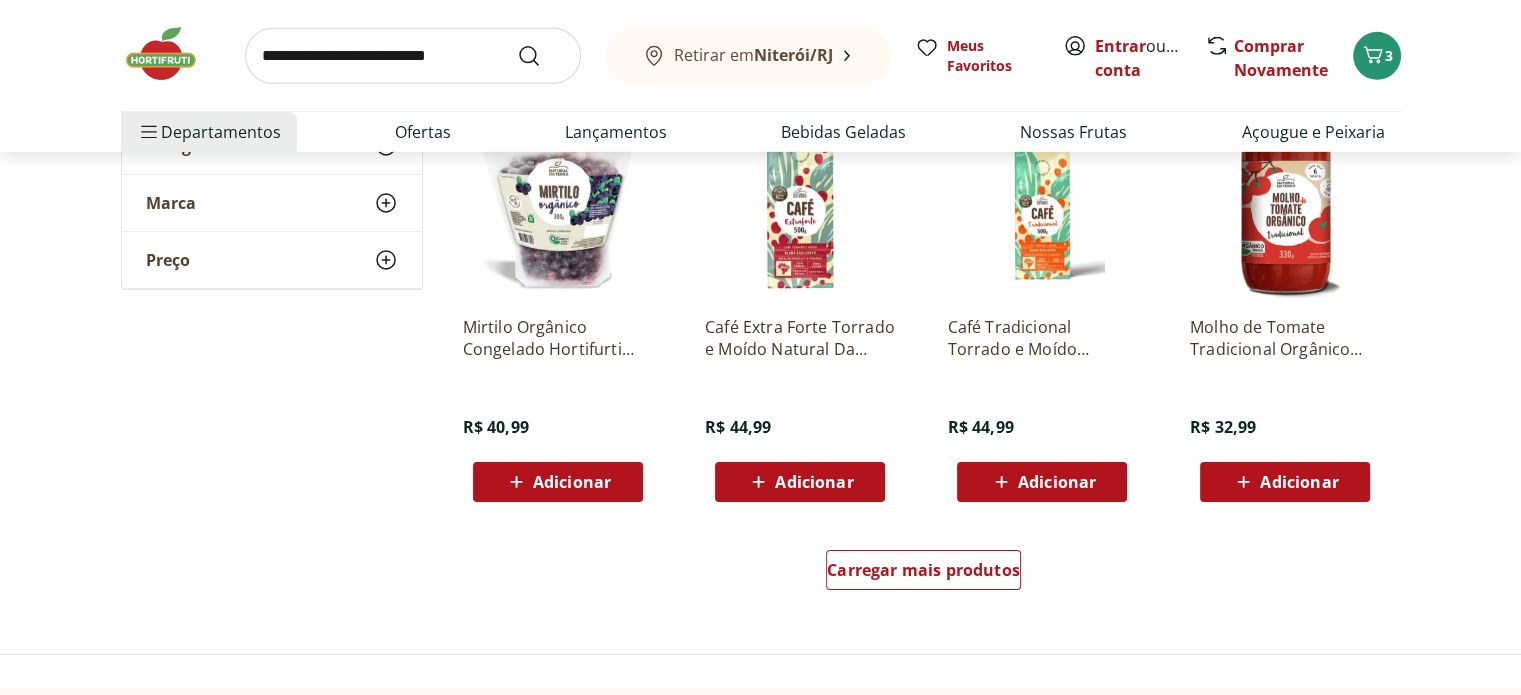 scroll, scrollTop: 14200, scrollLeft: 0, axis: vertical 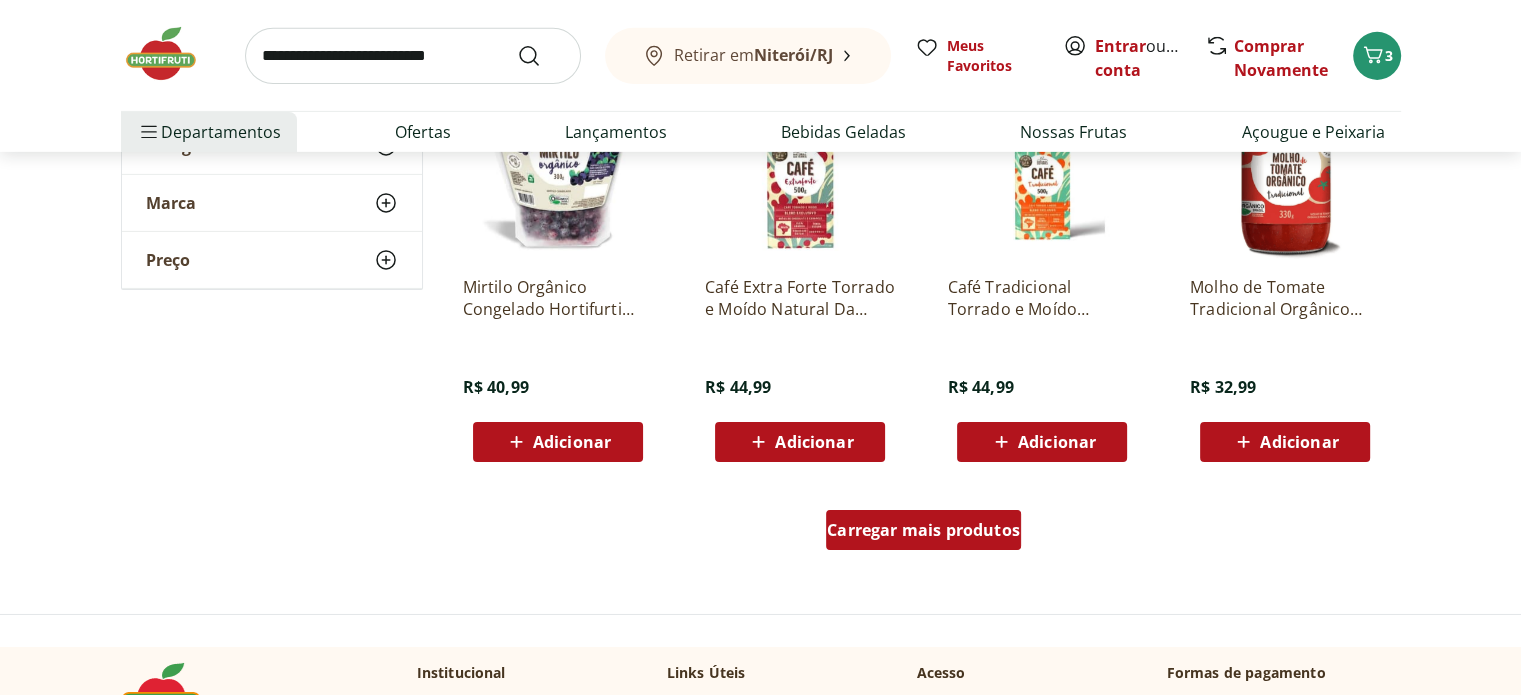click on "Carregar mais produtos" at bounding box center (923, 530) 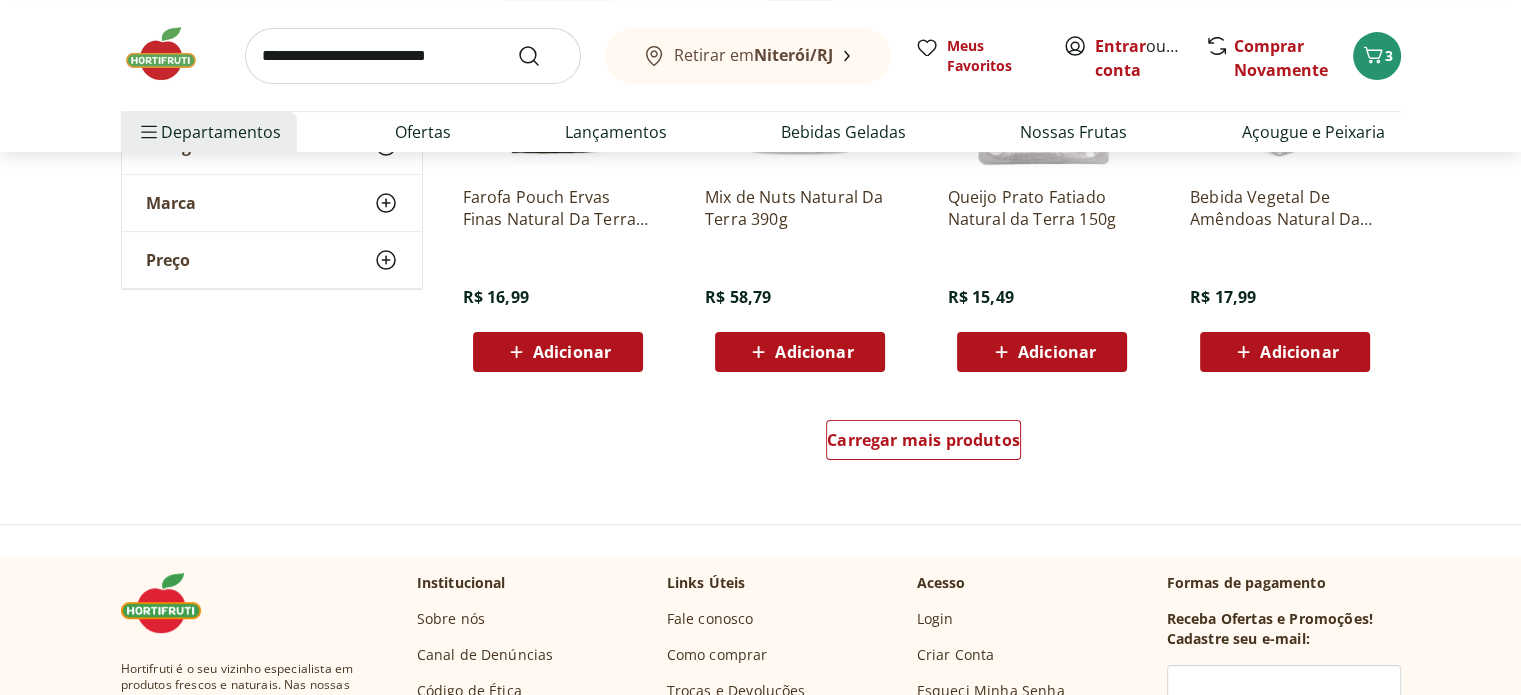 scroll, scrollTop: 15600, scrollLeft: 0, axis: vertical 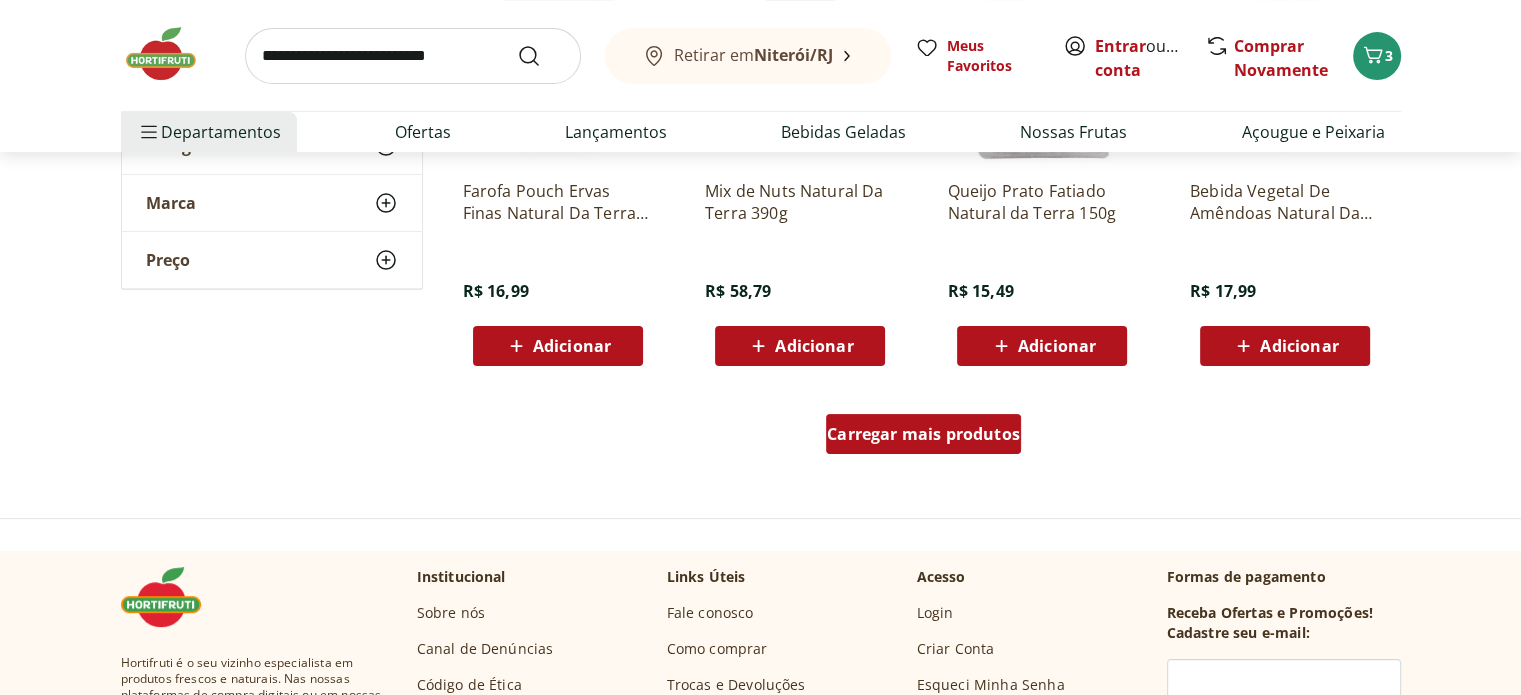 click on "Carregar mais produtos" at bounding box center [923, 434] 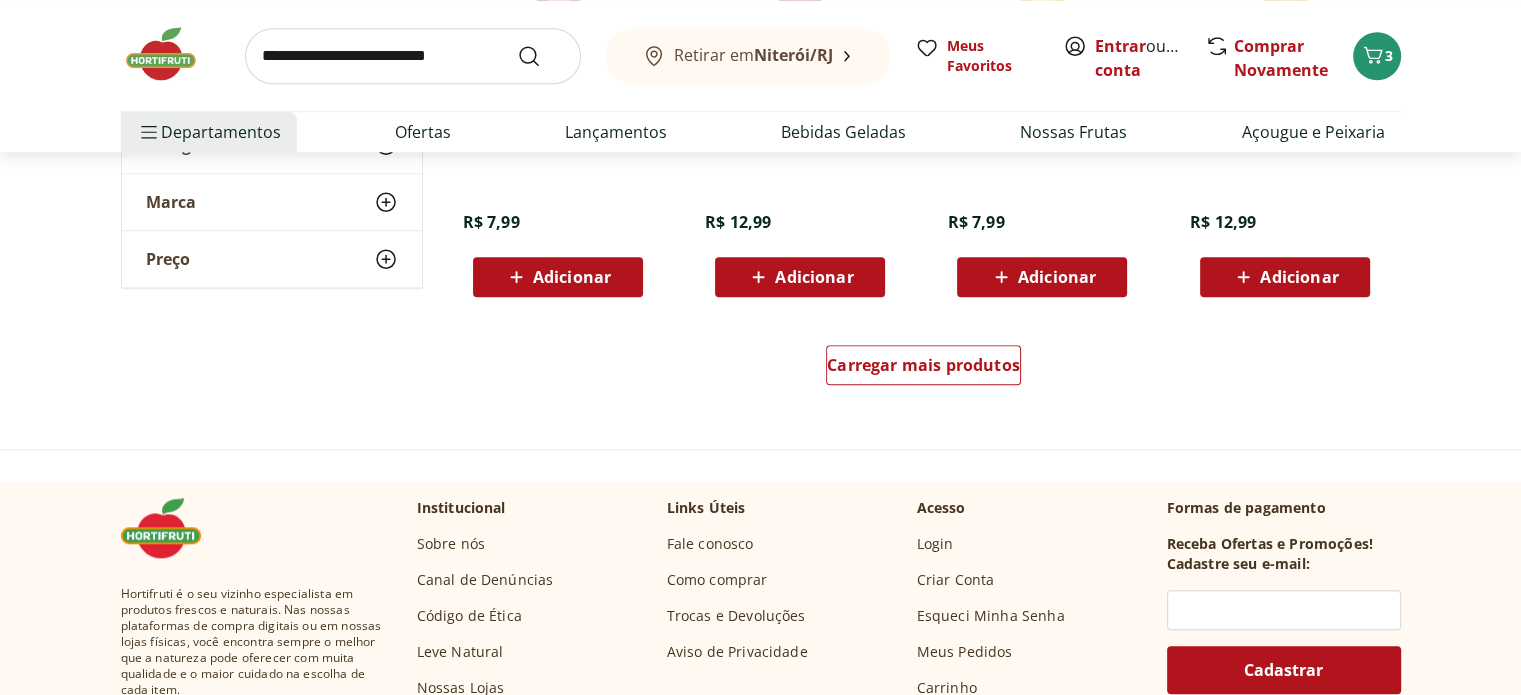 scroll, scrollTop: 17000, scrollLeft: 0, axis: vertical 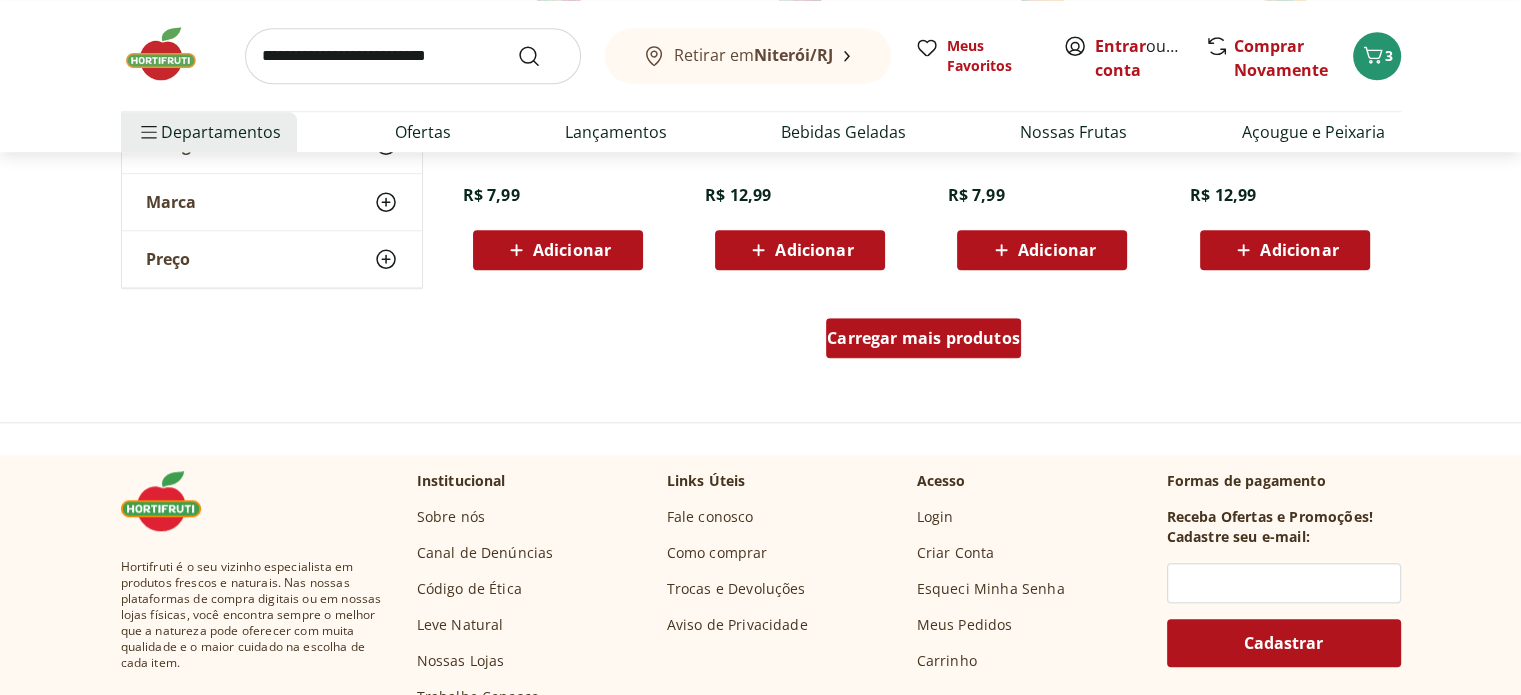 click on "Carregar mais produtos" at bounding box center (923, 338) 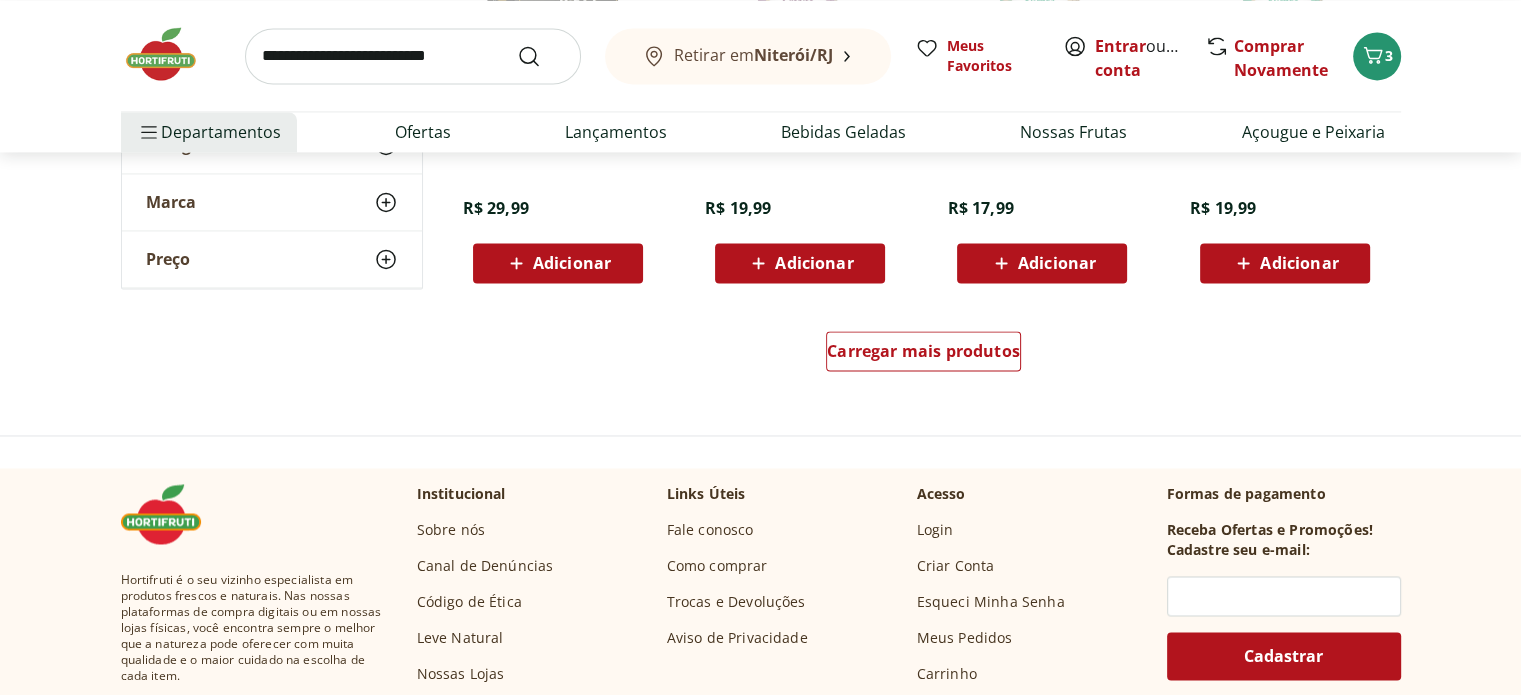 scroll, scrollTop: 18300, scrollLeft: 0, axis: vertical 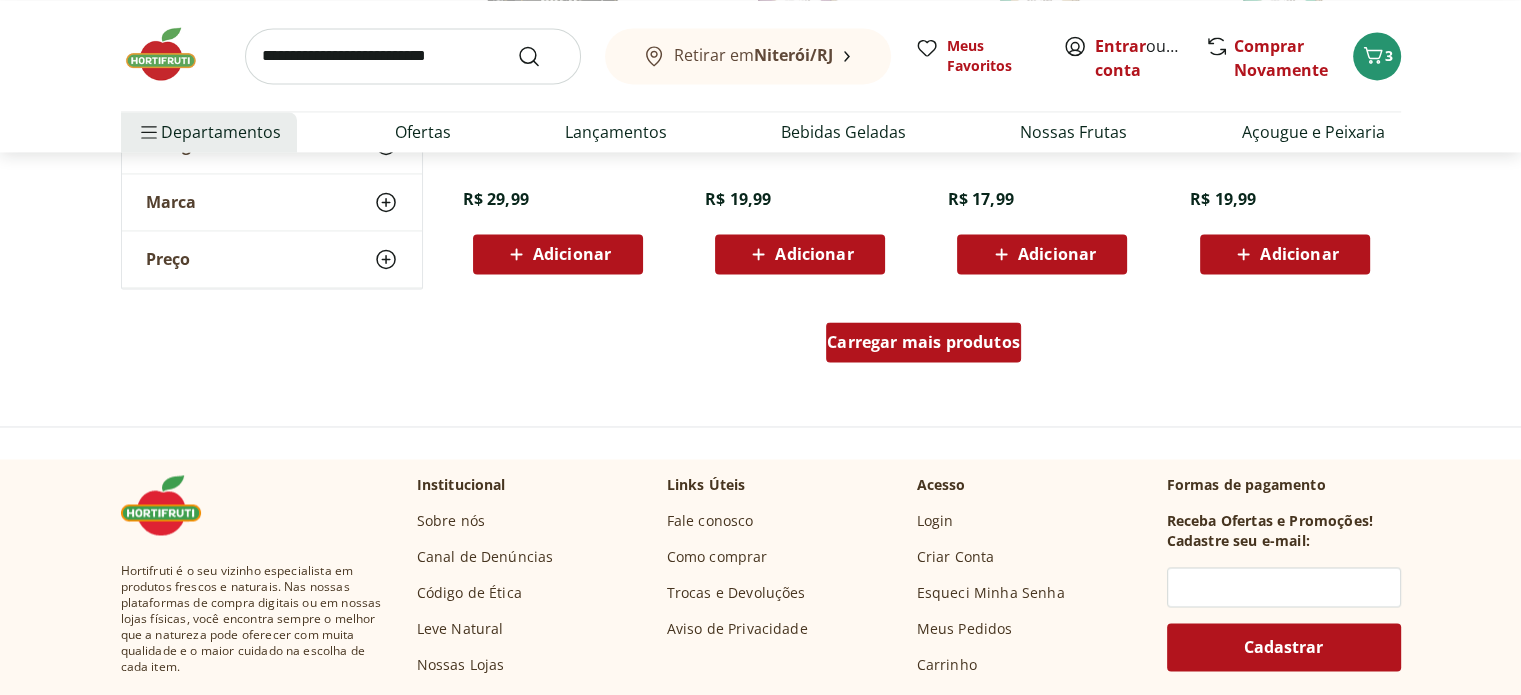 click on "Carregar mais produtos" at bounding box center [923, 342] 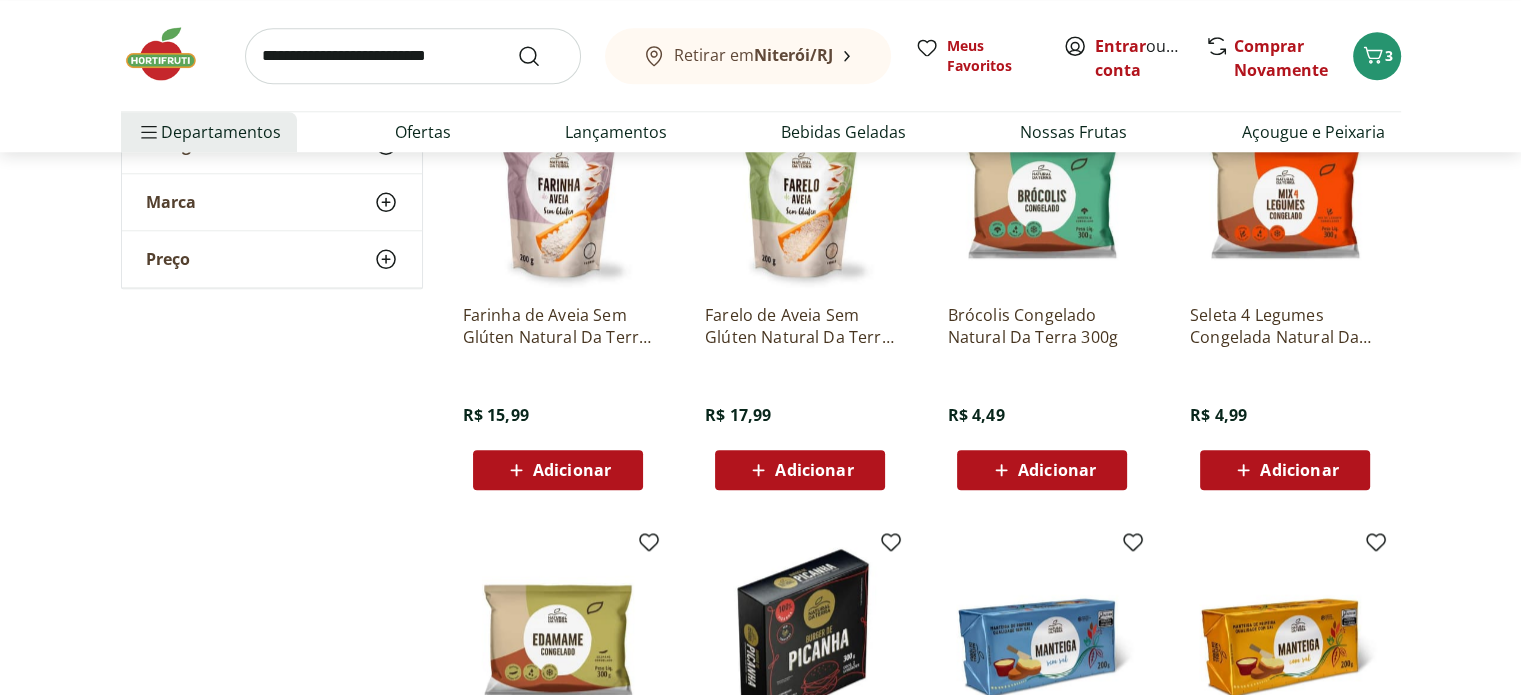 scroll, scrollTop: 17200, scrollLeft: 0, axis: vertical 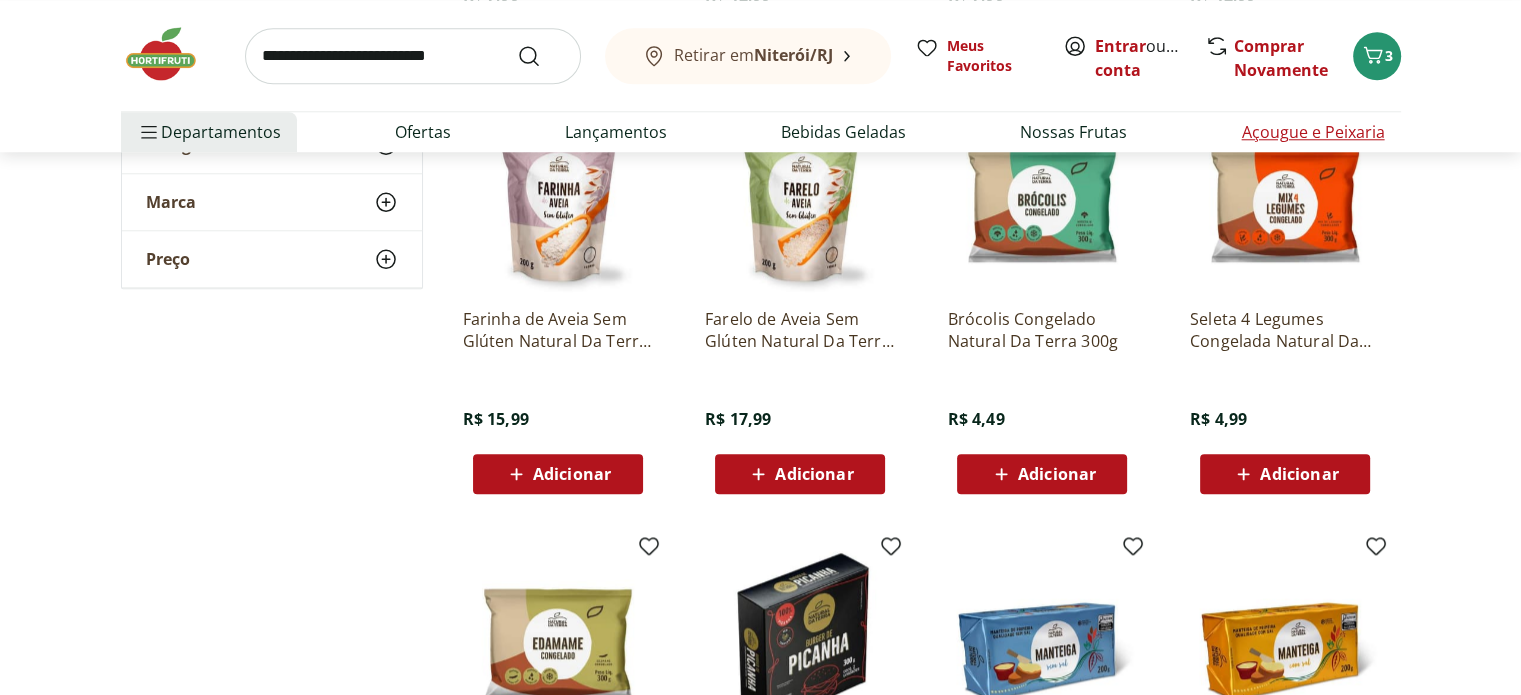 click on "Açougue e Peixaria" at bounding box center [1312, 132] 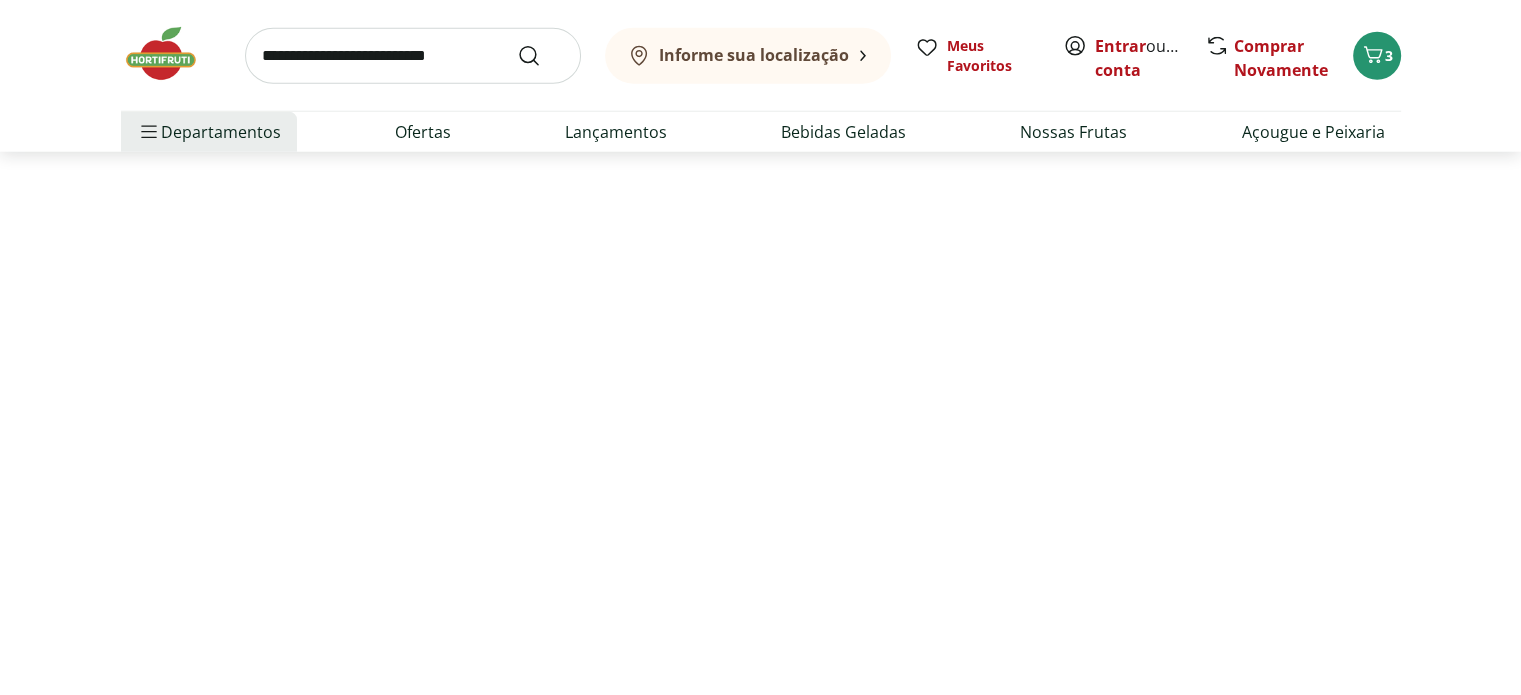 scroll, scrollTop: 0, scrollLeft: 0, axis: both 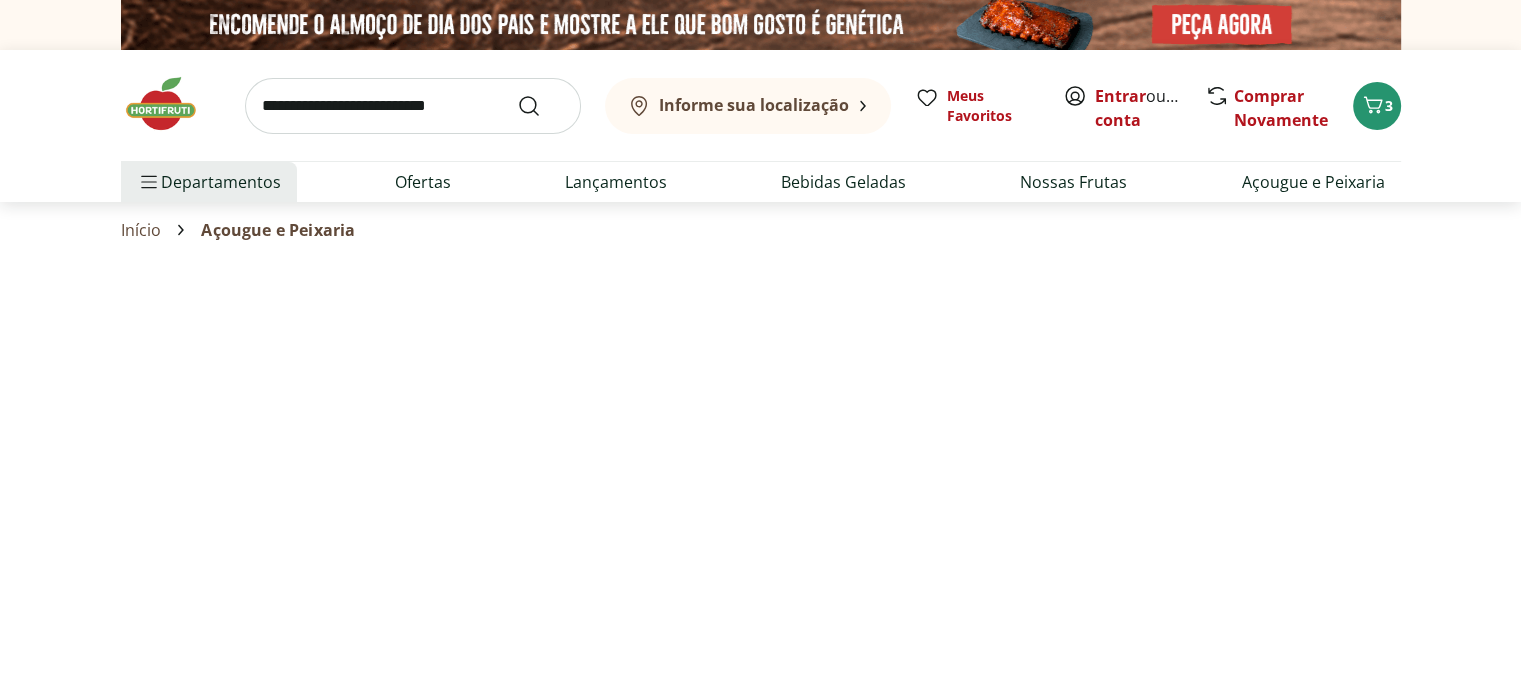 select on "**********" 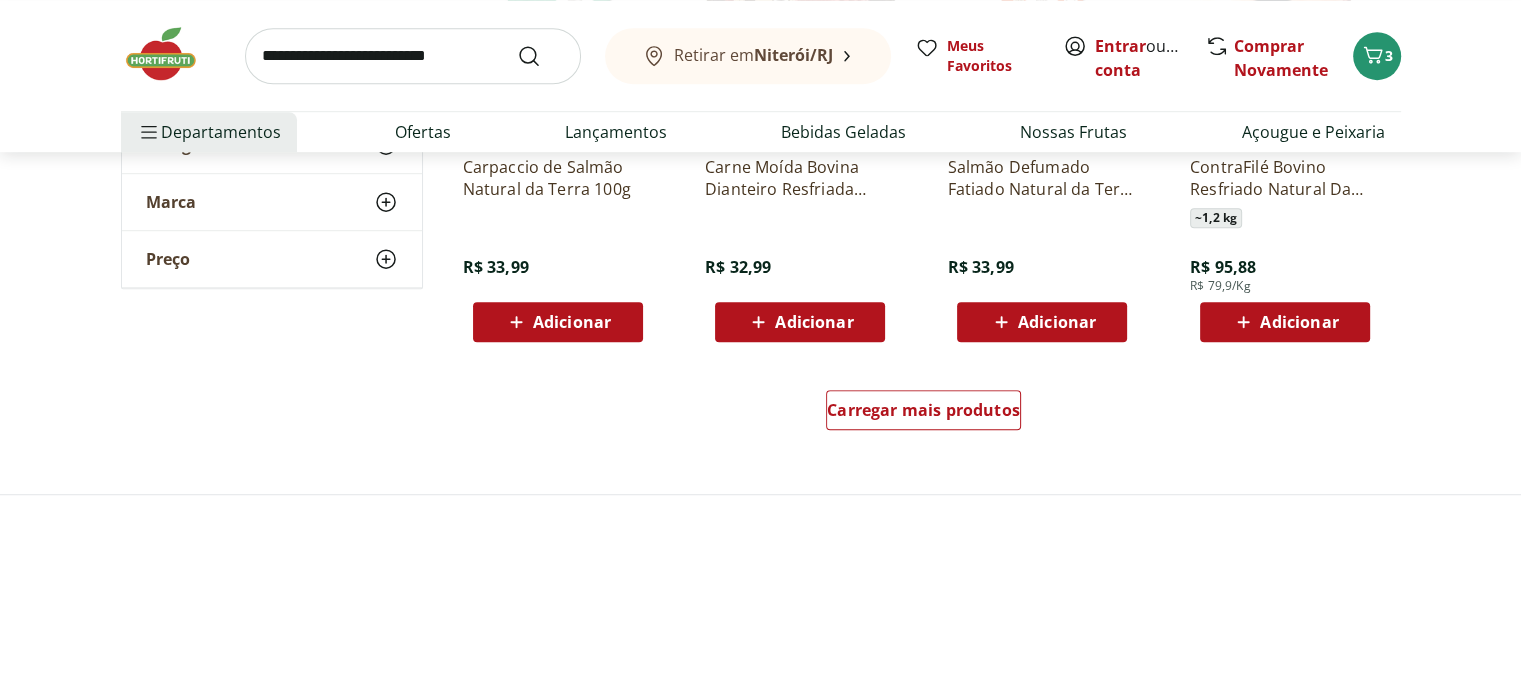 scroll, scrollTop: 1300, scrollLeft: 0, axis: vertical 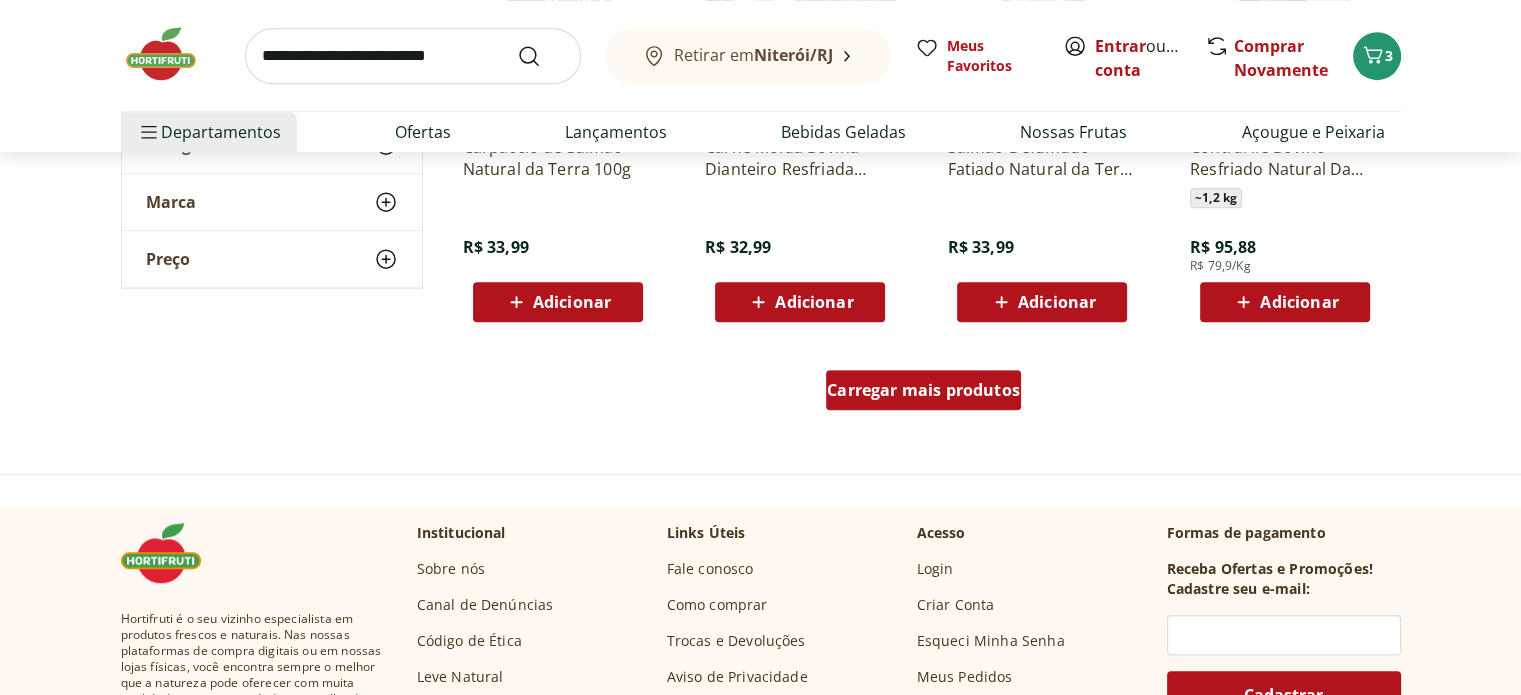 click on "Carregar mais produtos" at bounding box center [923, 390] 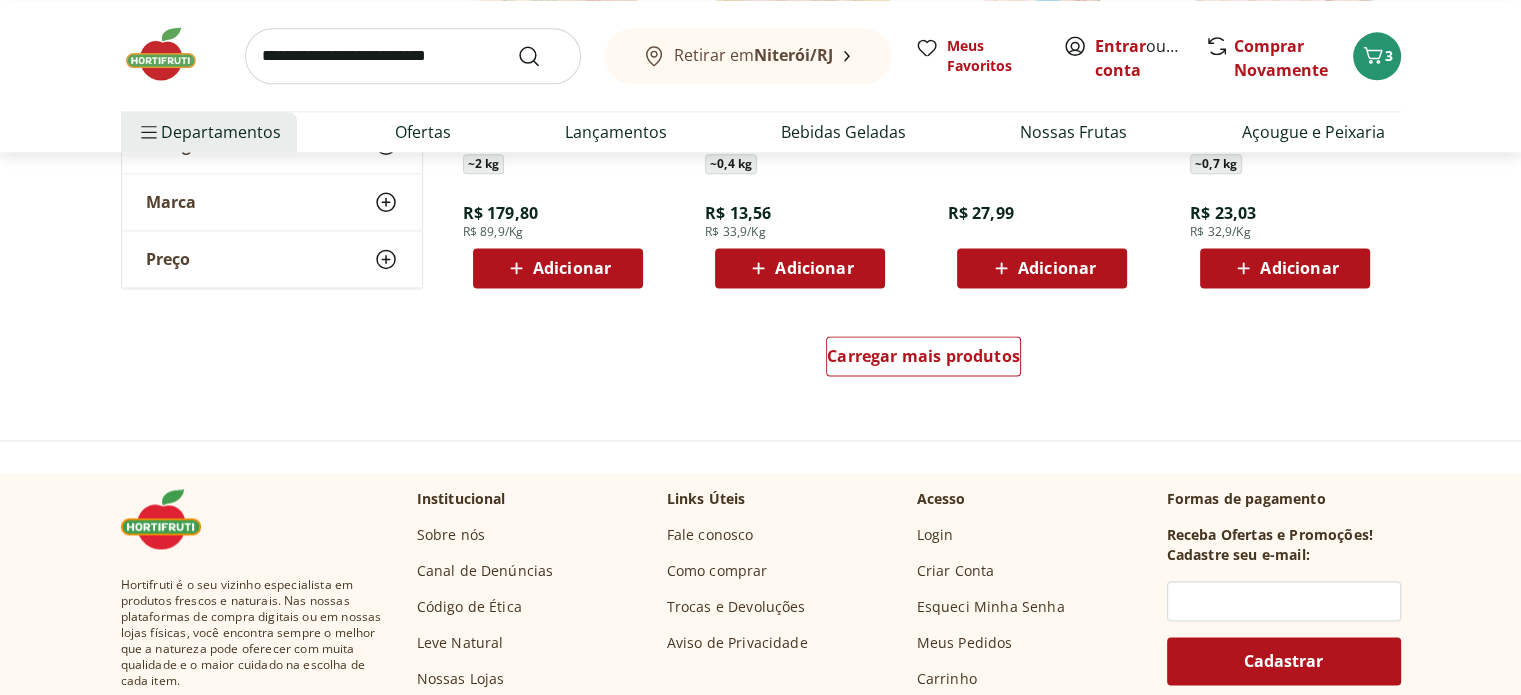 scroll, scrollTop: 2700, scrollLeft: 0, axis: vertical 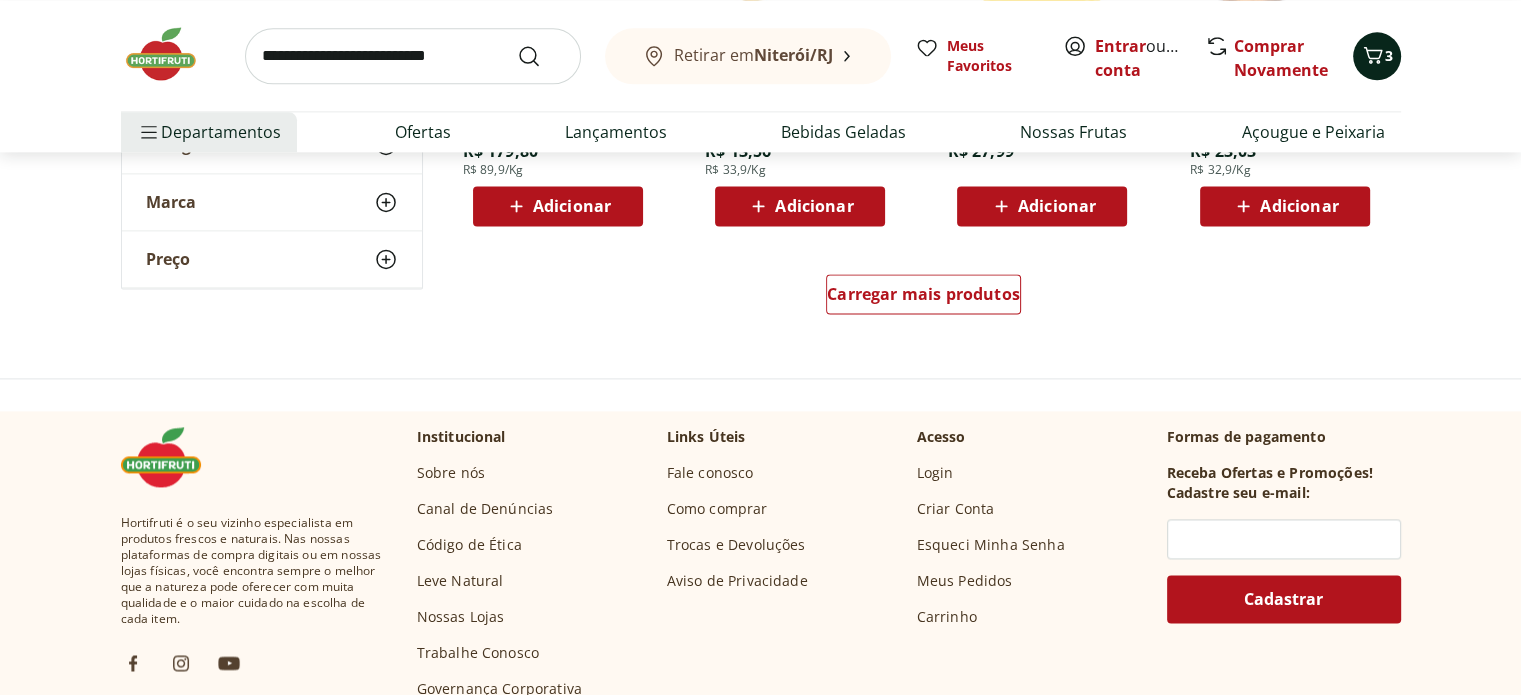 click 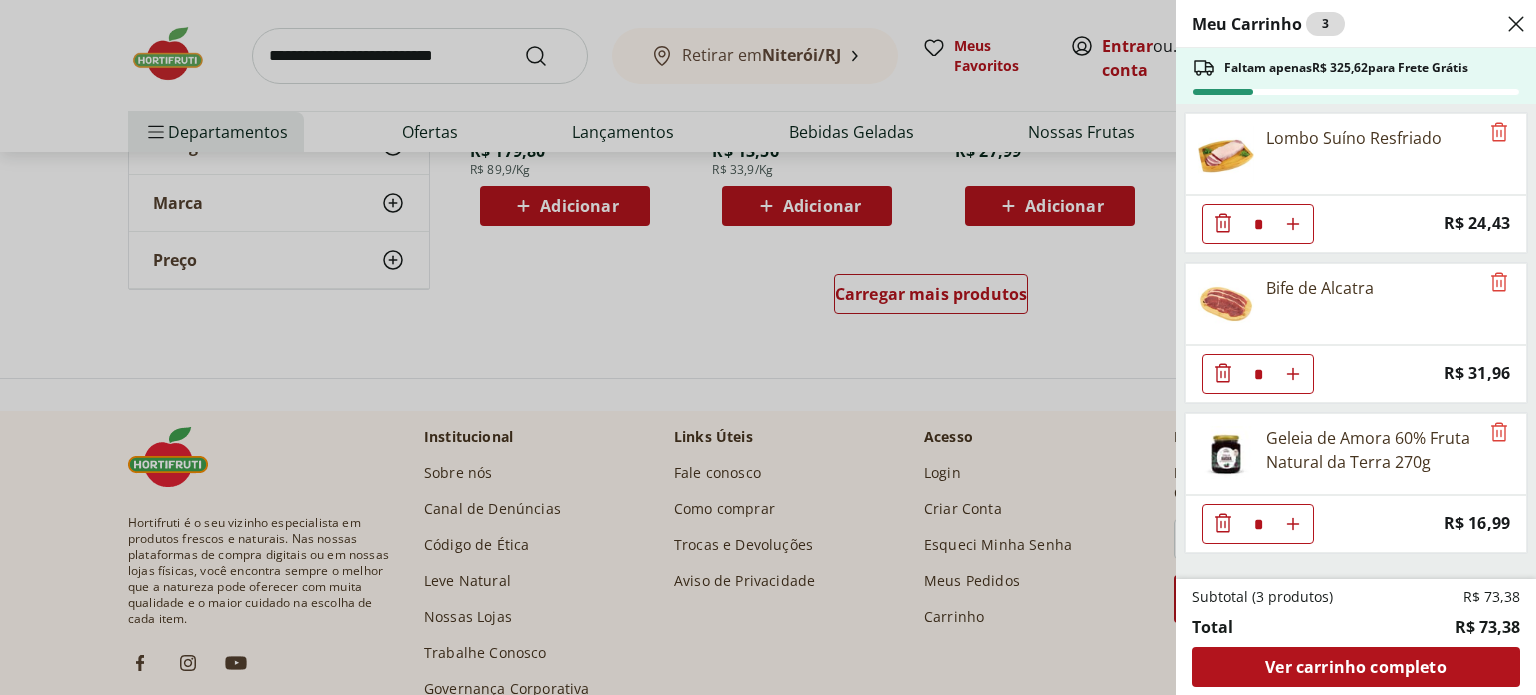 click 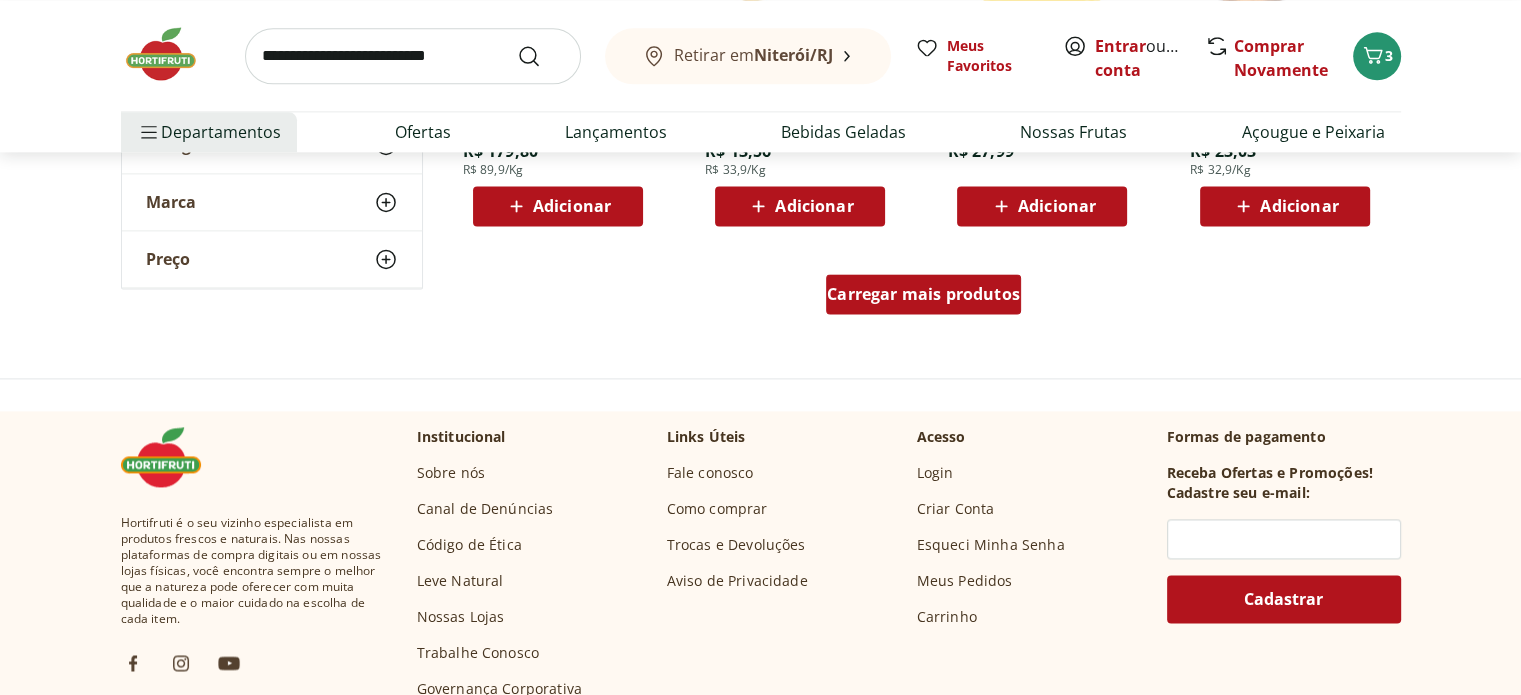 click on "Carregar mais produtos" at bounding box center [923, 294] 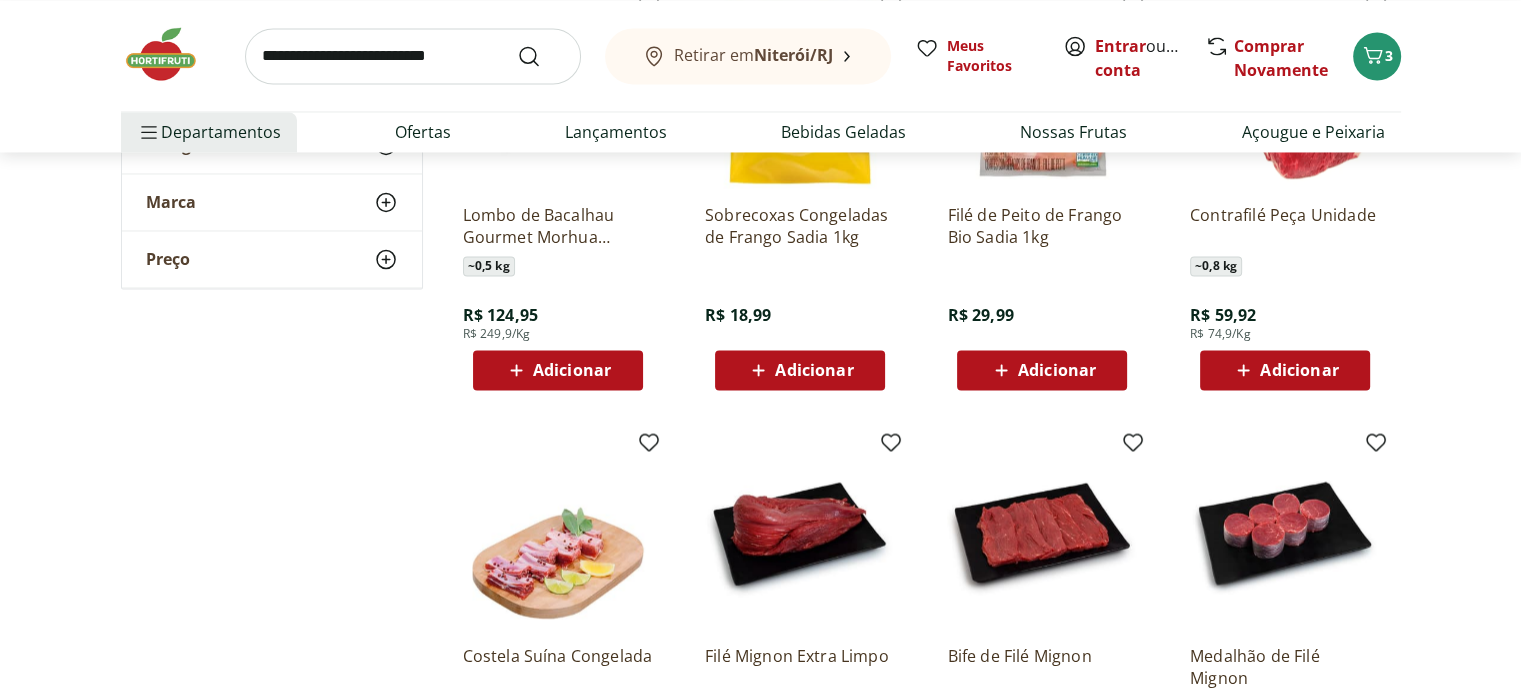 scroll, scrollTop: 3600, scrollLeft: 0, axis: vertical 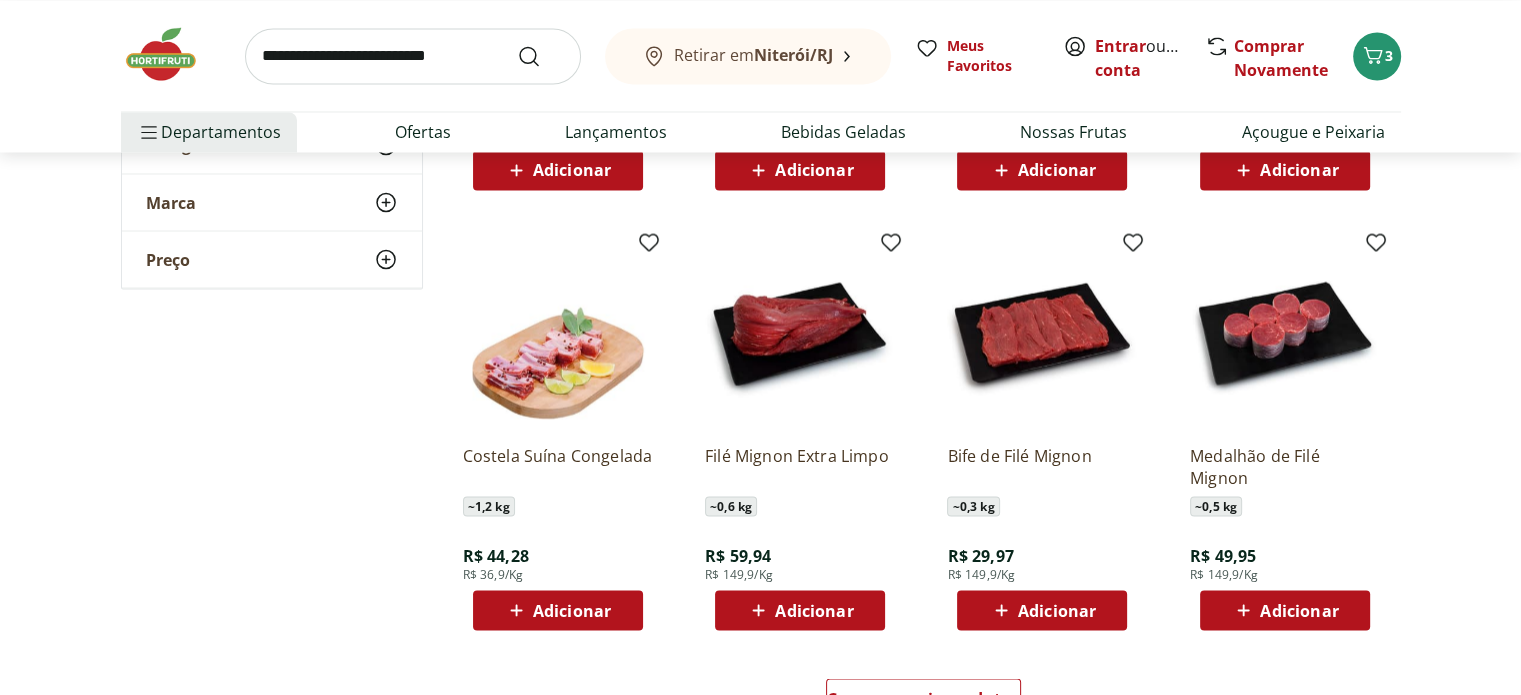click at bounding box center (800, 333) 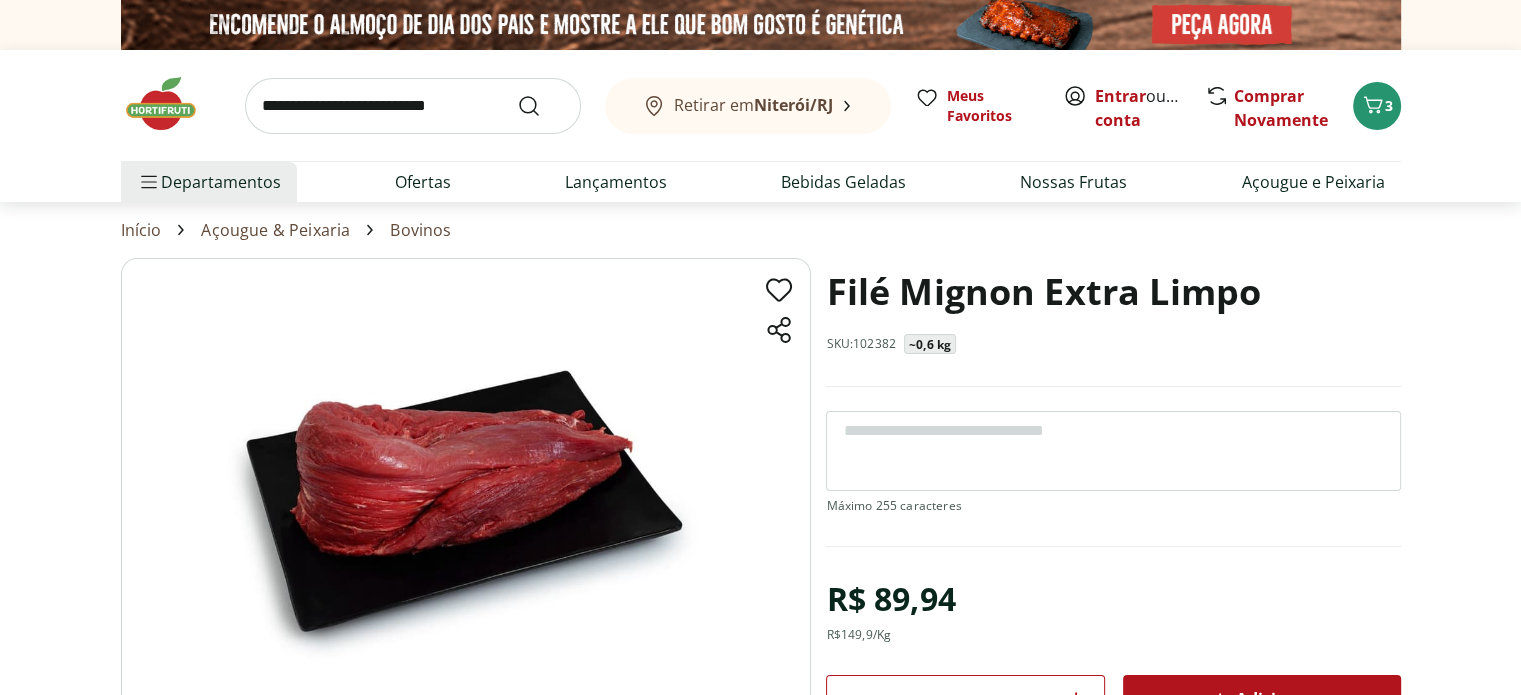 scroll, scrollTop: 100, scrollLeft: 0, axis: vertical 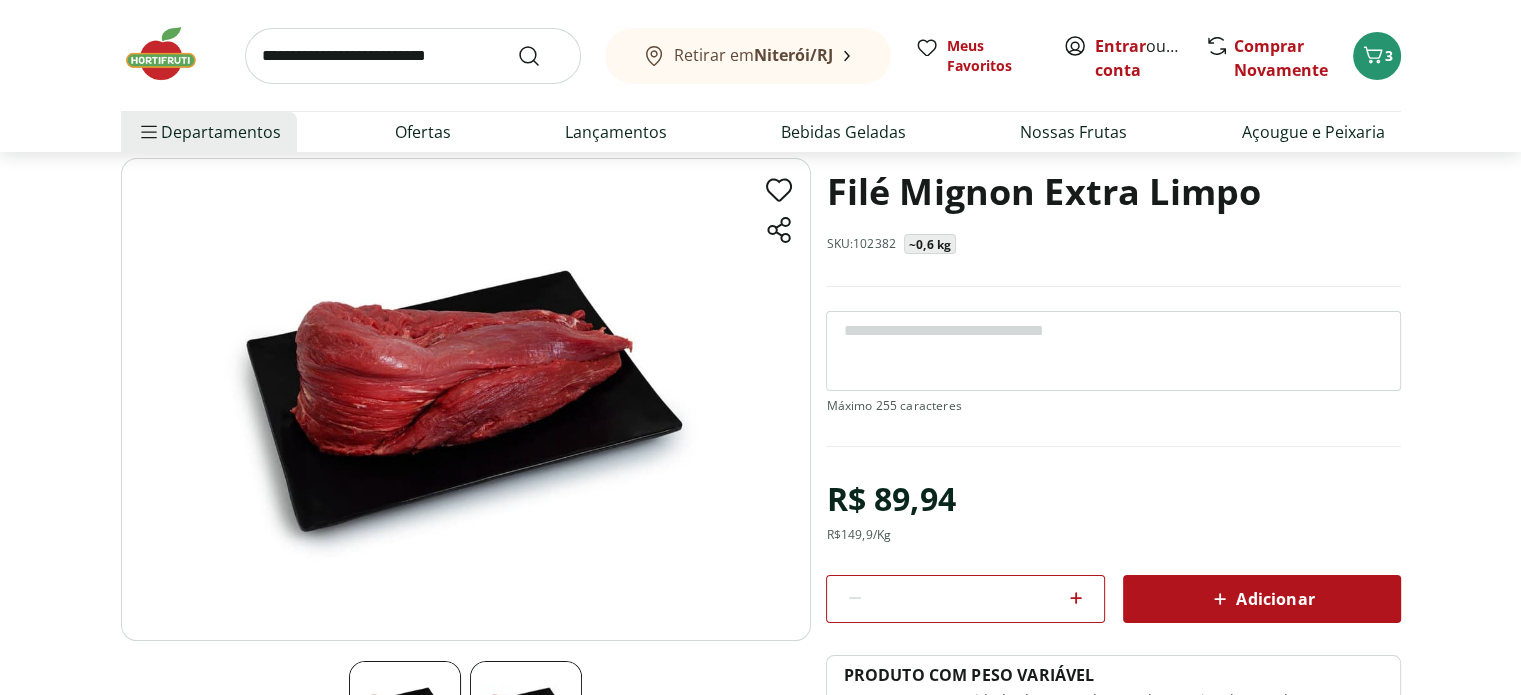 select on "**********" 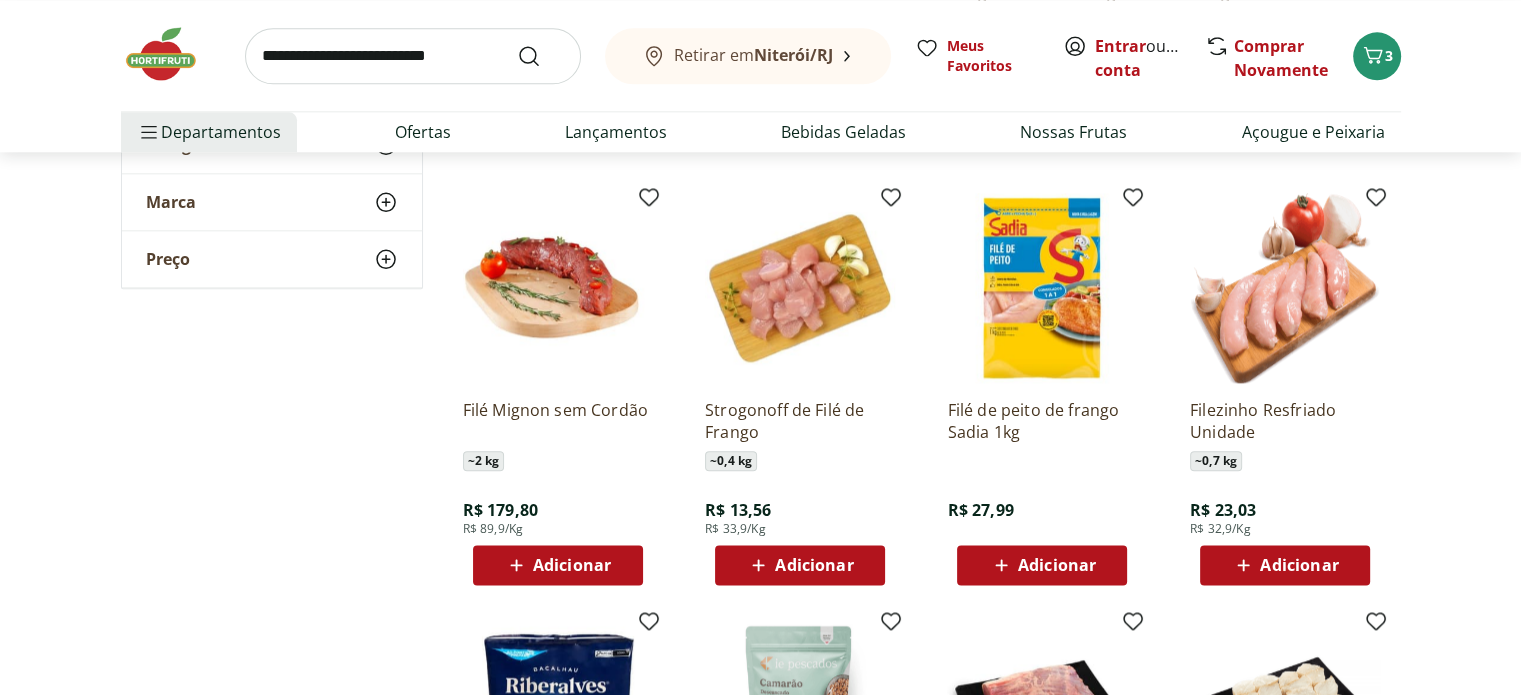 scroll, scrollTop: 2300, scrollLeft: 0, axis: vertical 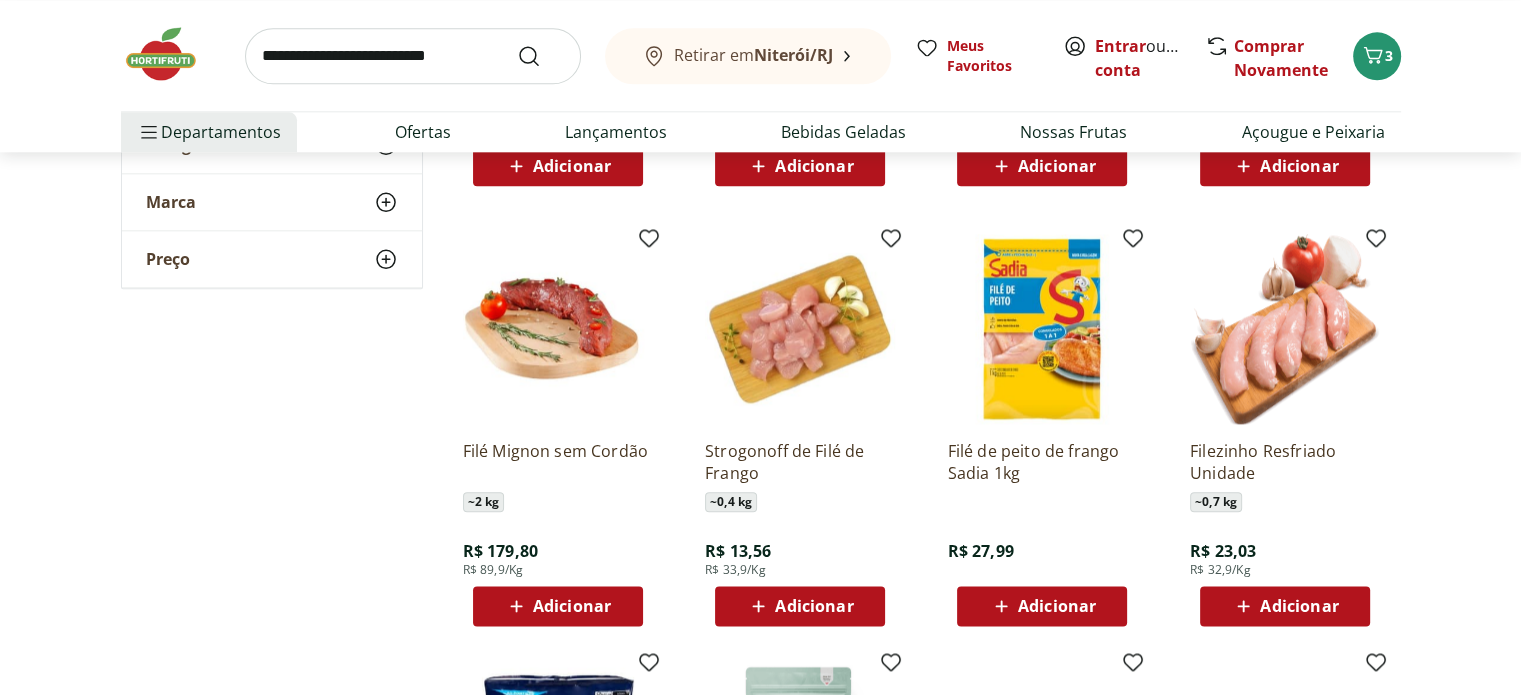 click at bounding box center [800, 329] 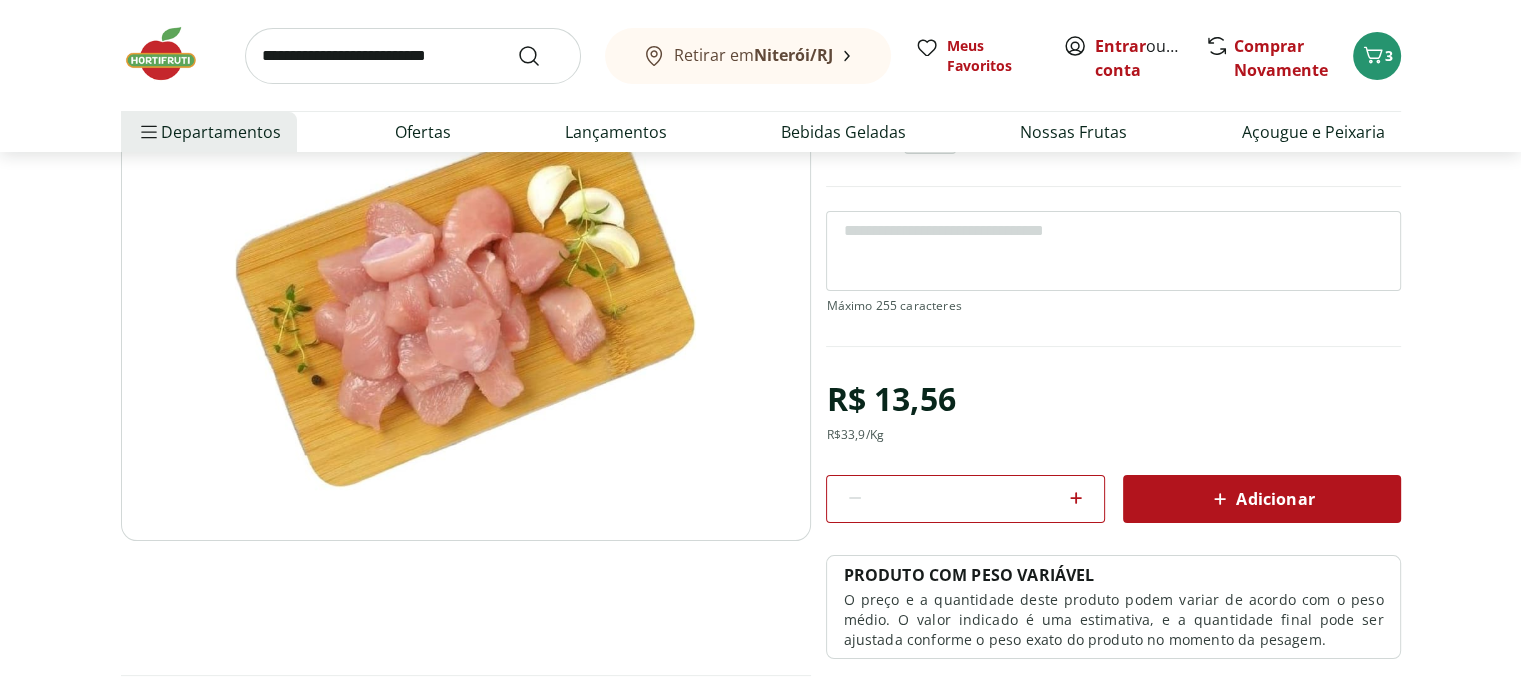 scroll, scrollTop: 0, scrollLeft: 0, axis: both 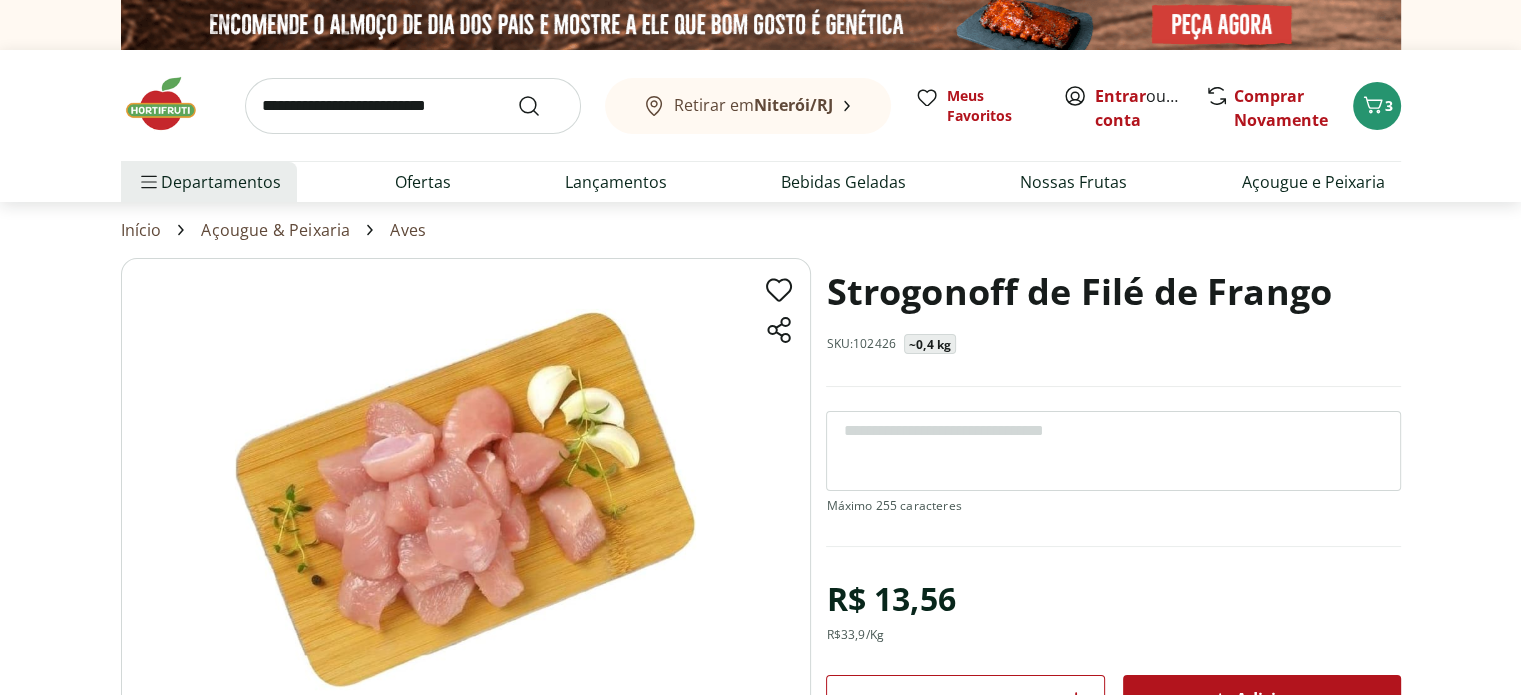 select on "**********" 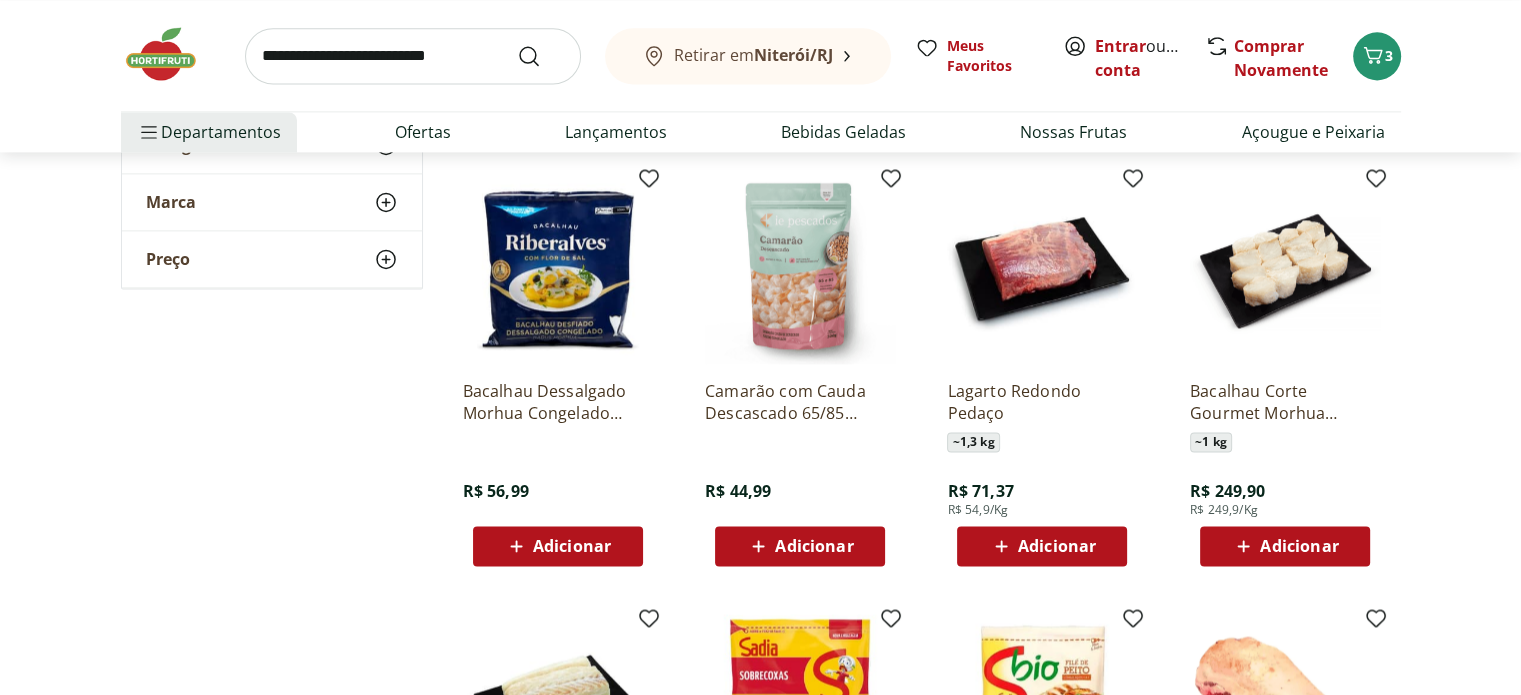 scroll, scrollTop: 2700, scrollLeft: 0, axis: vertical 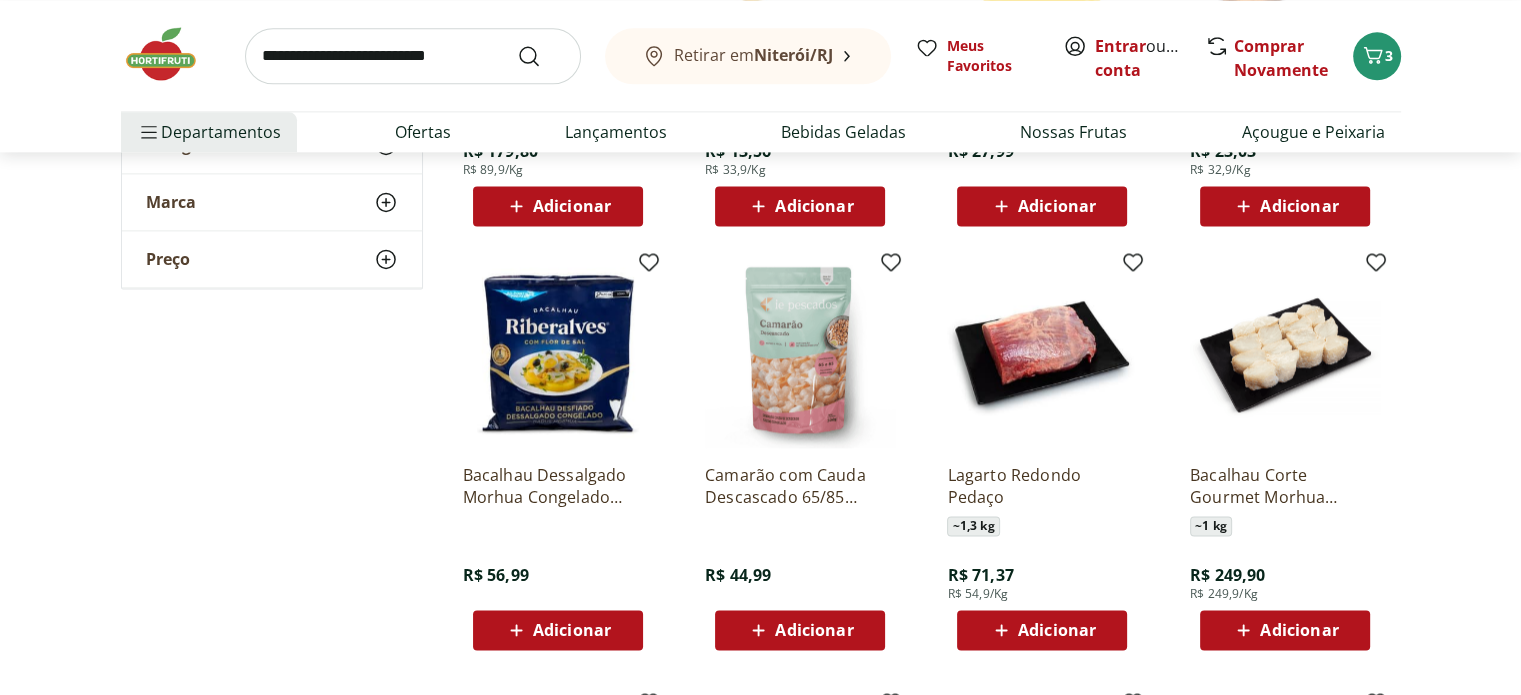 click at bounding box center (558, 353) 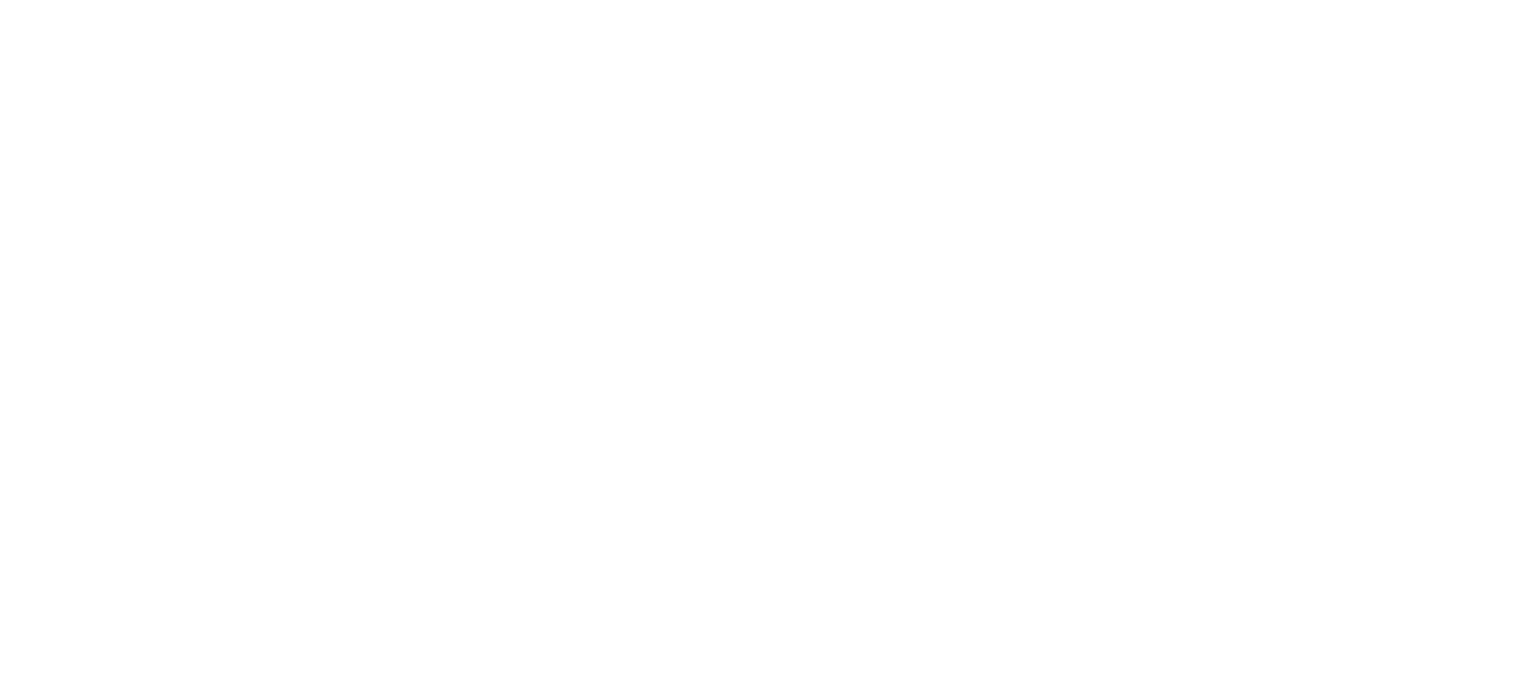 scroll, scrollTop: 0, scrollLeft: 0, axis: both 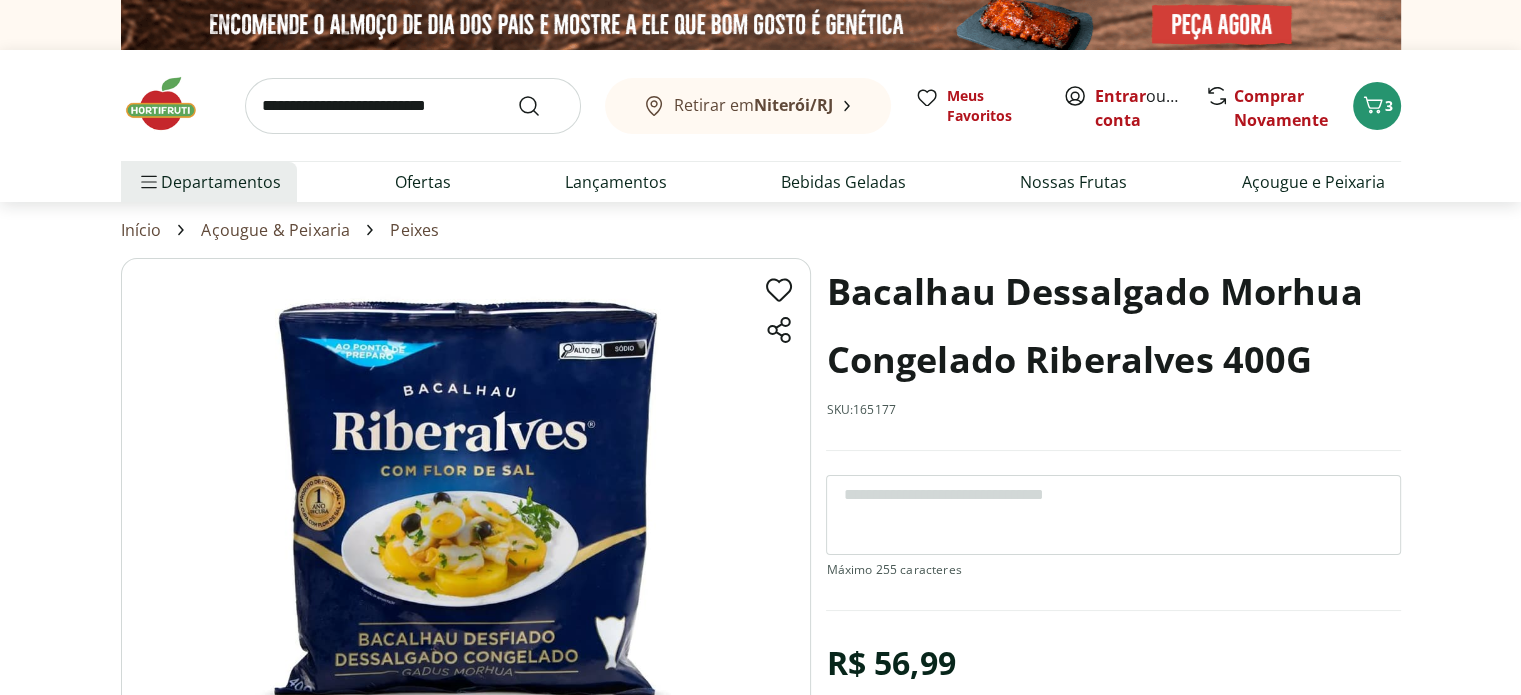 select on "**********" 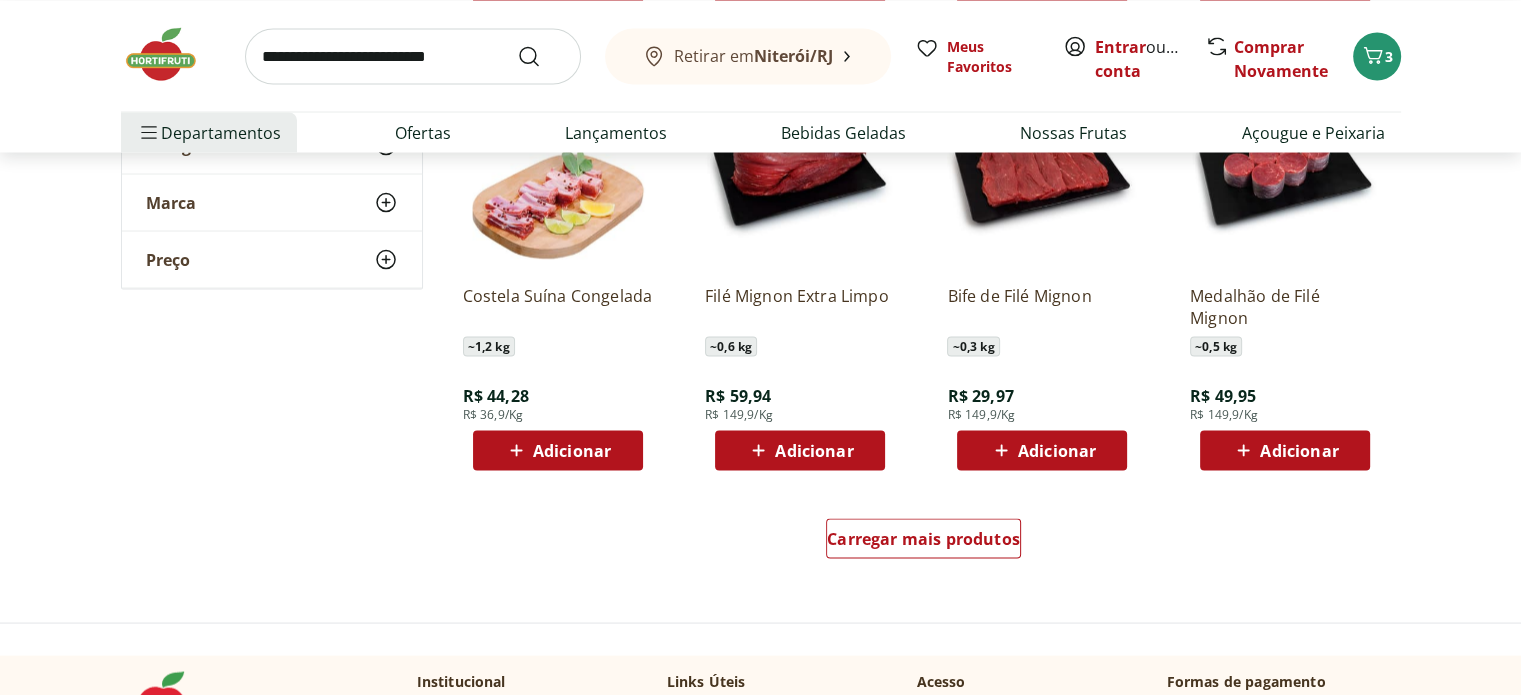 scroll, scrollTop: 3800, scrollLeft: 0, axis: vertical 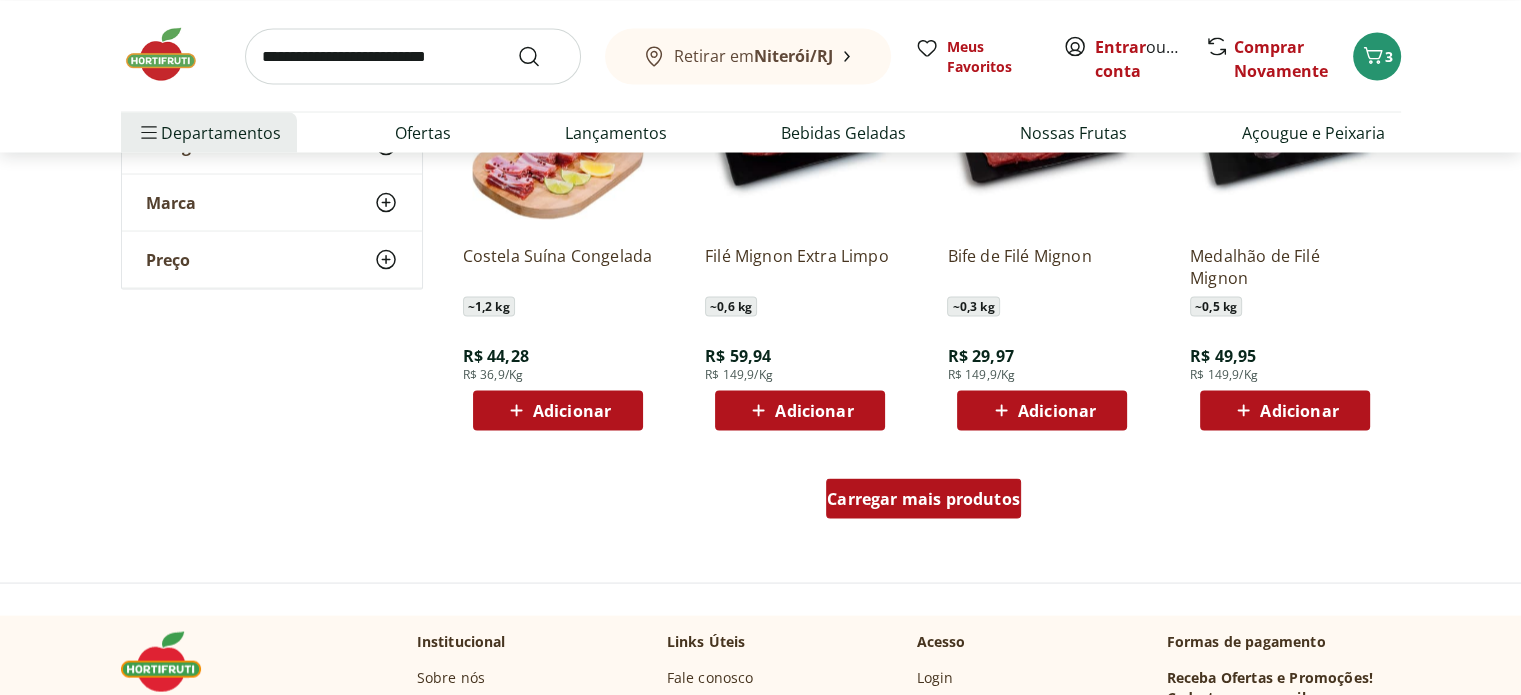 click on "Carregar mais produtos" at bounding box center (923, 498) 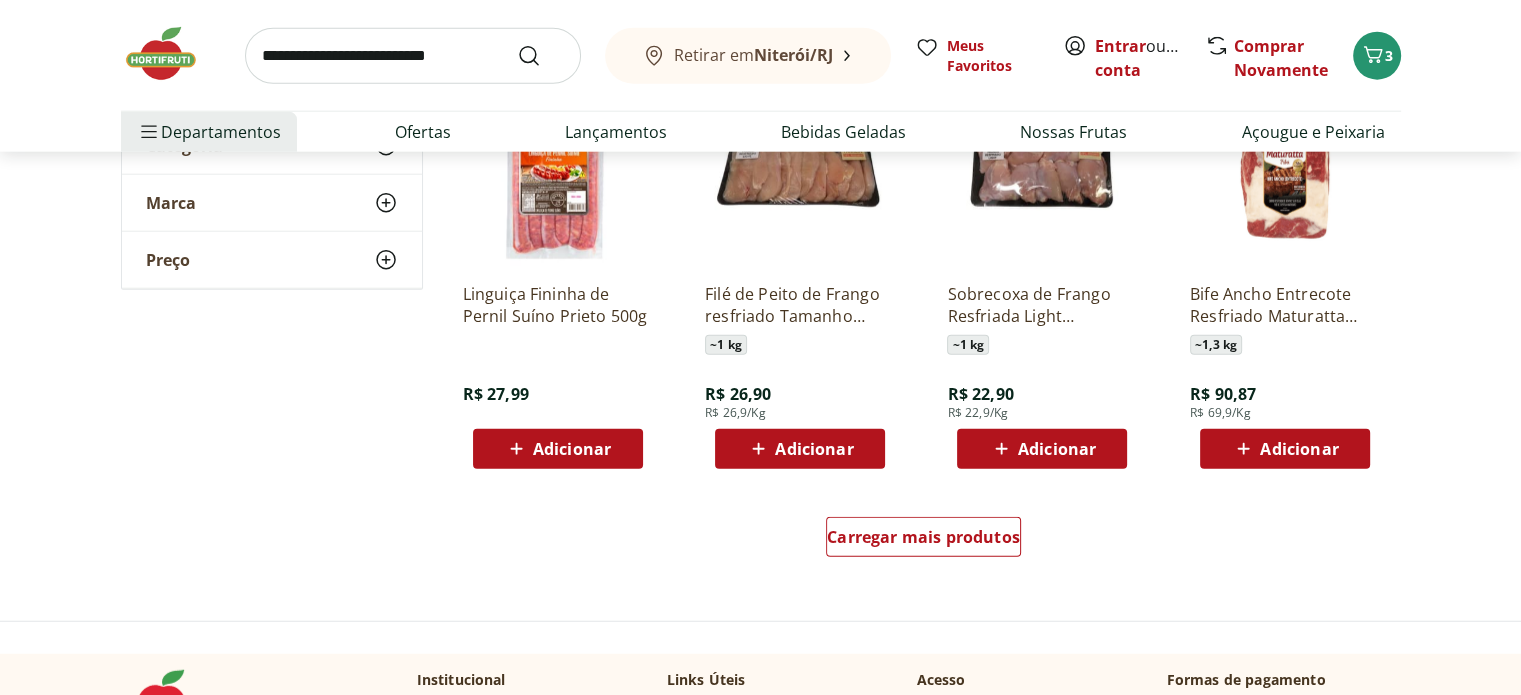 scroll, scrollTop: 5100, scrollLeft: 0, axis: vertical 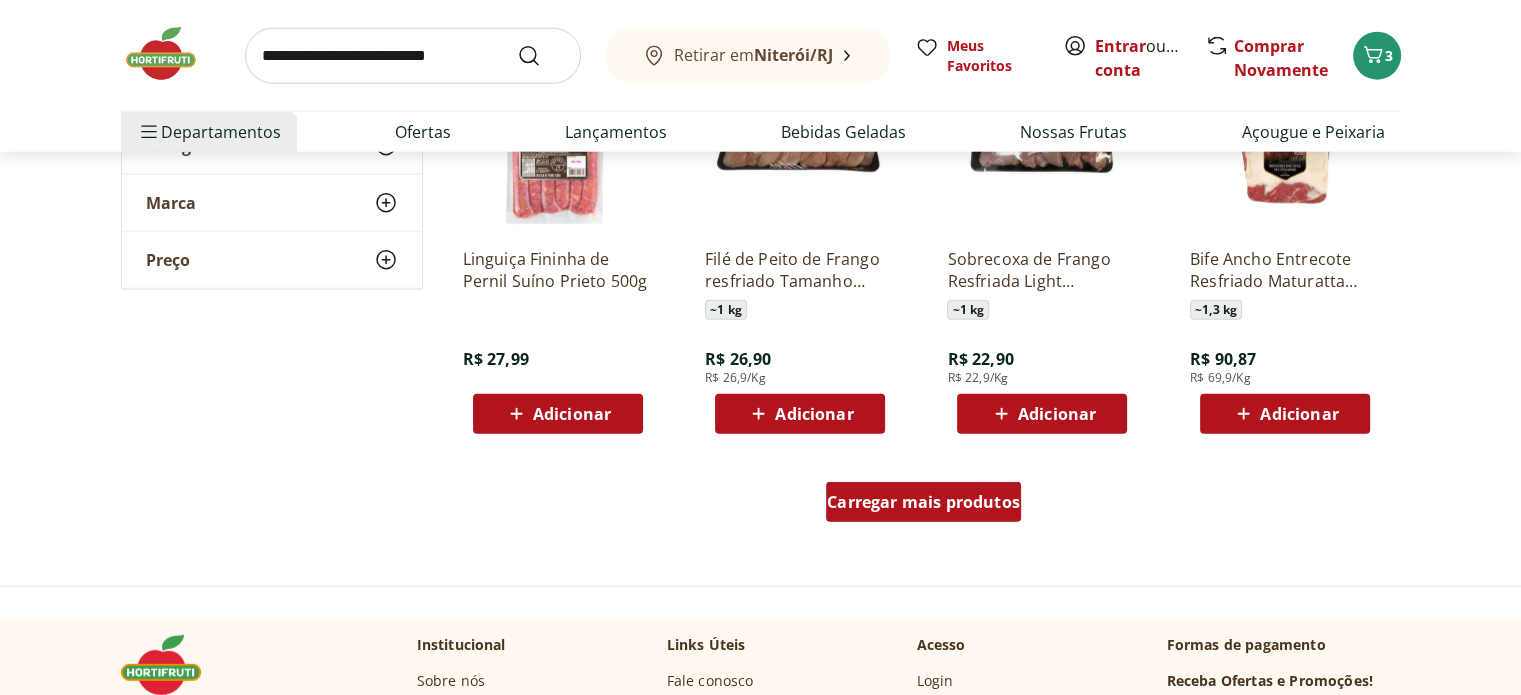 click on "Carregar mais produtos" at bounding box center (923, 502) 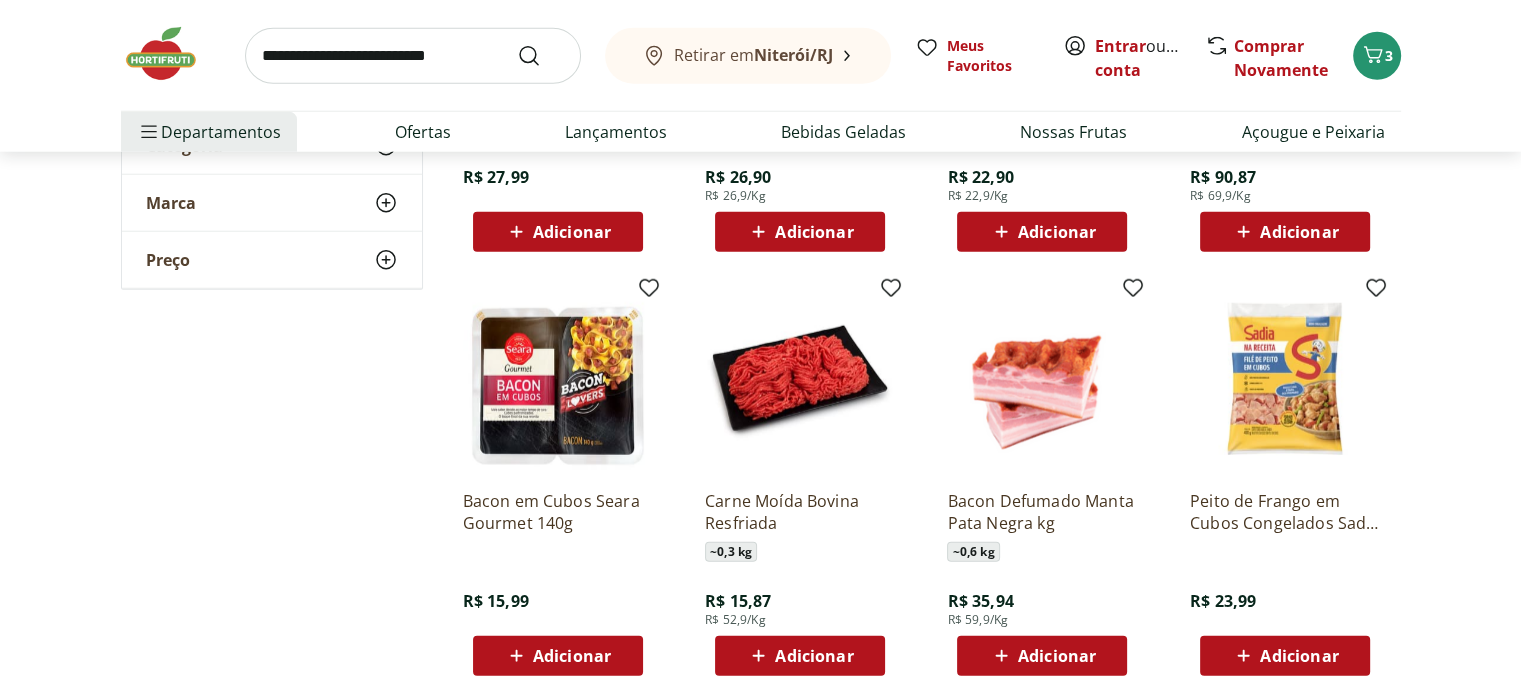 scroll, scrollTop: 5400, scrollLeft: 0, axis: vertical 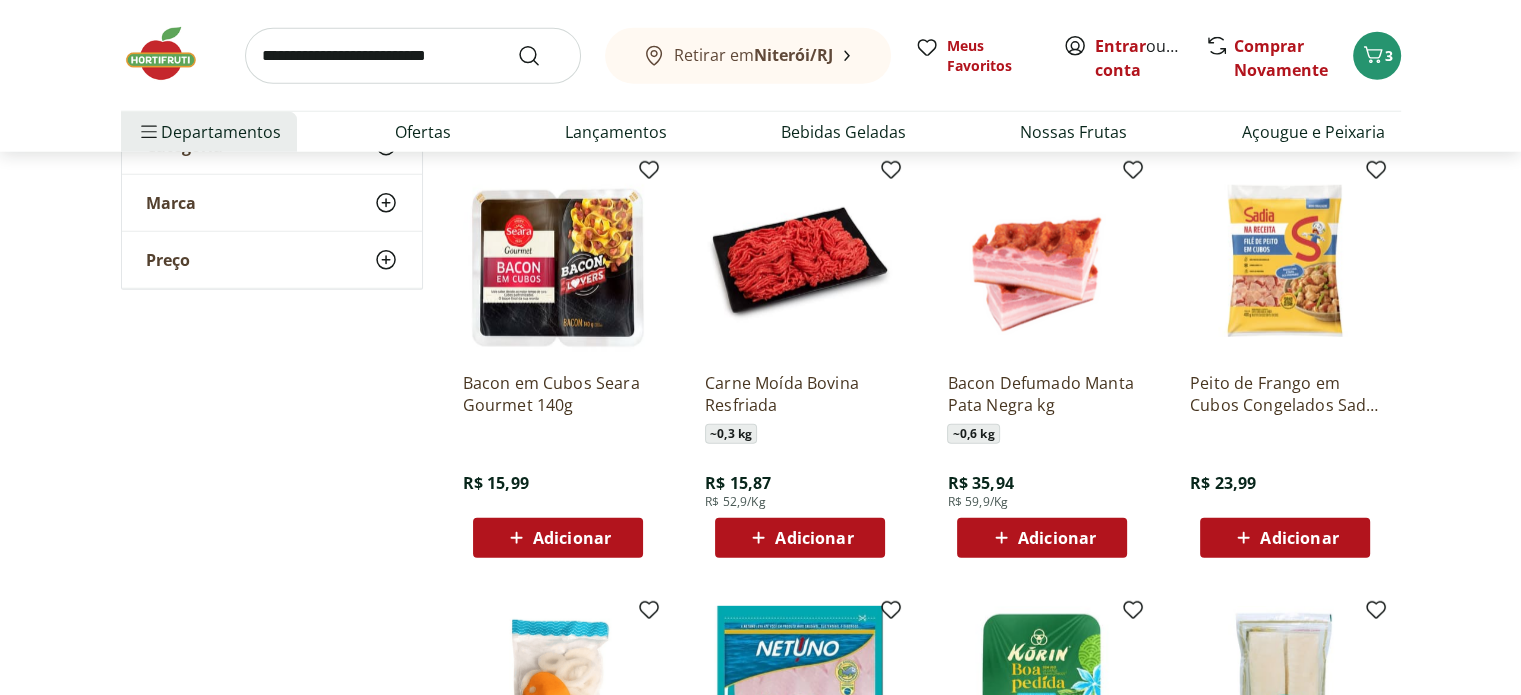 click at bounding box center (800, 261) 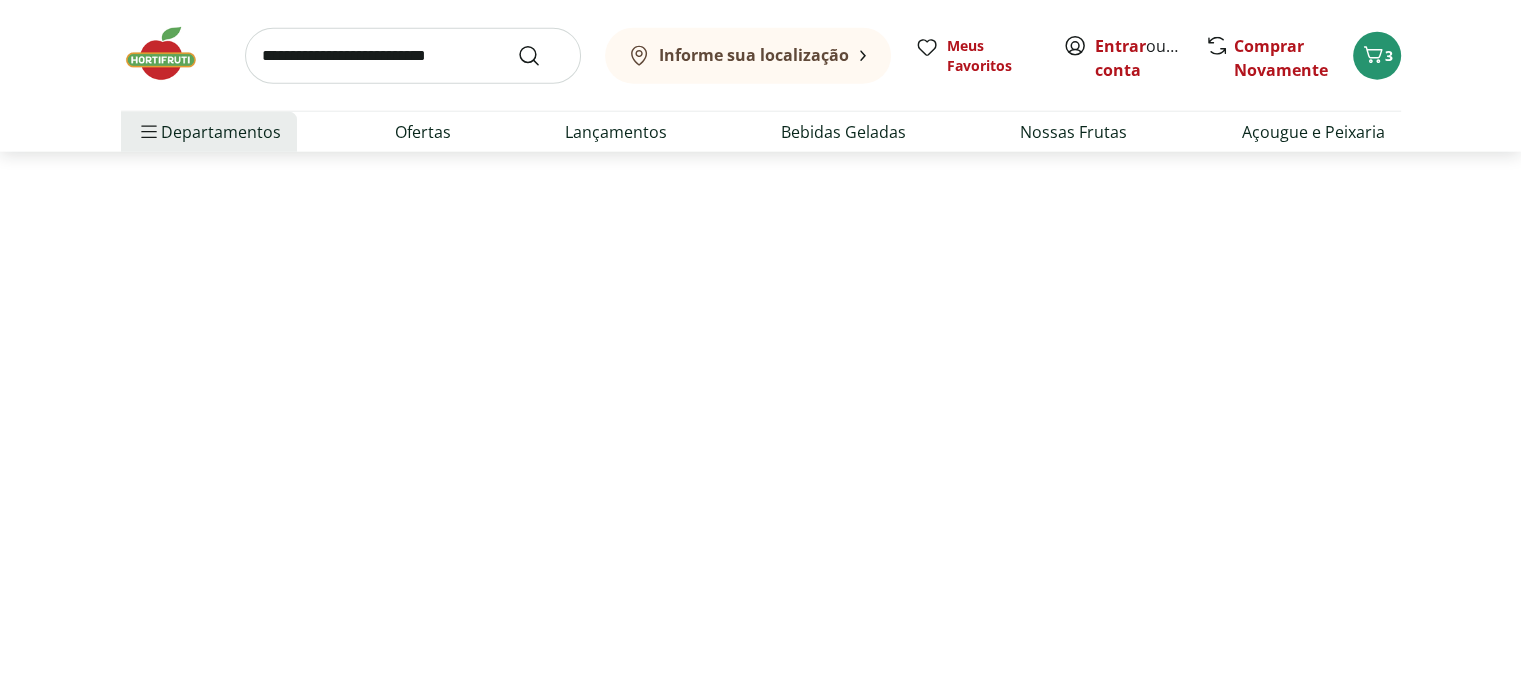 scroll, scrollTop: 0, scrollLeft: 0, axis: both 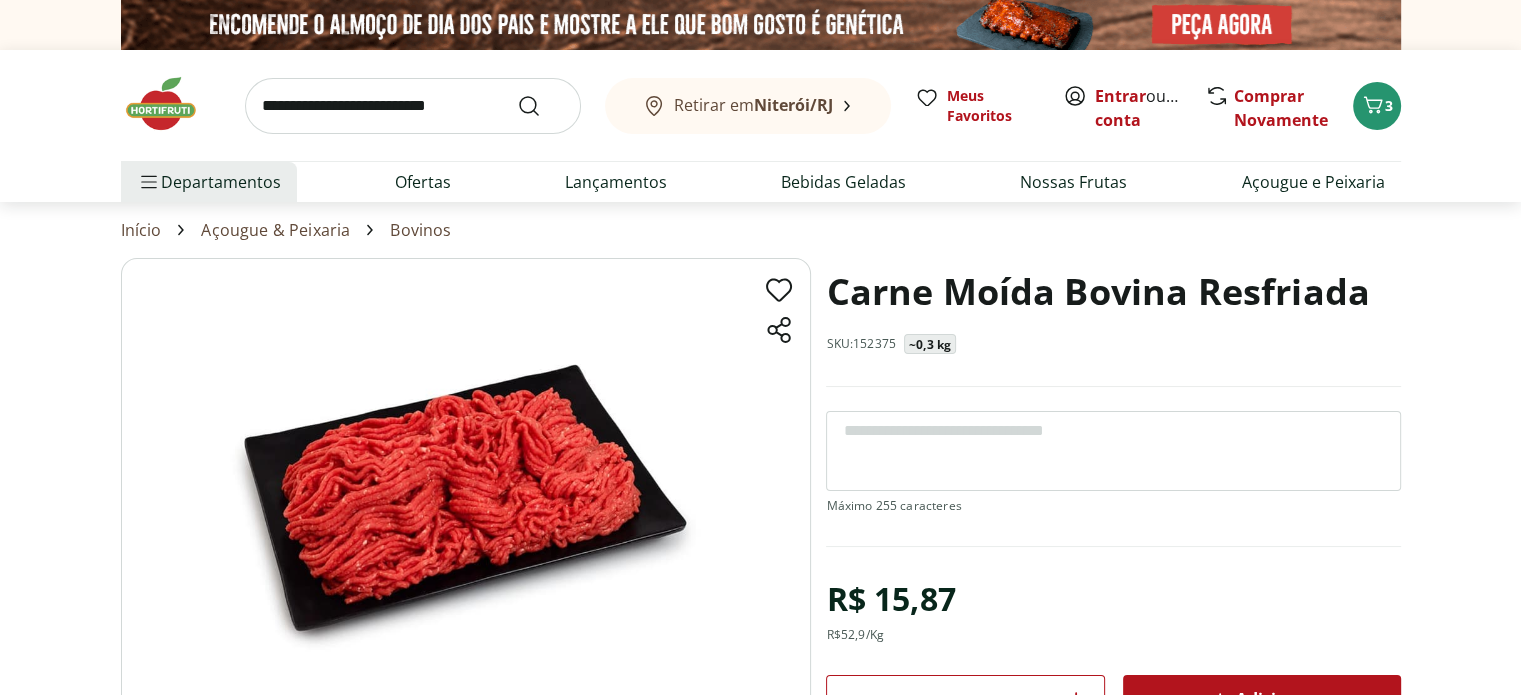 select on "**********" 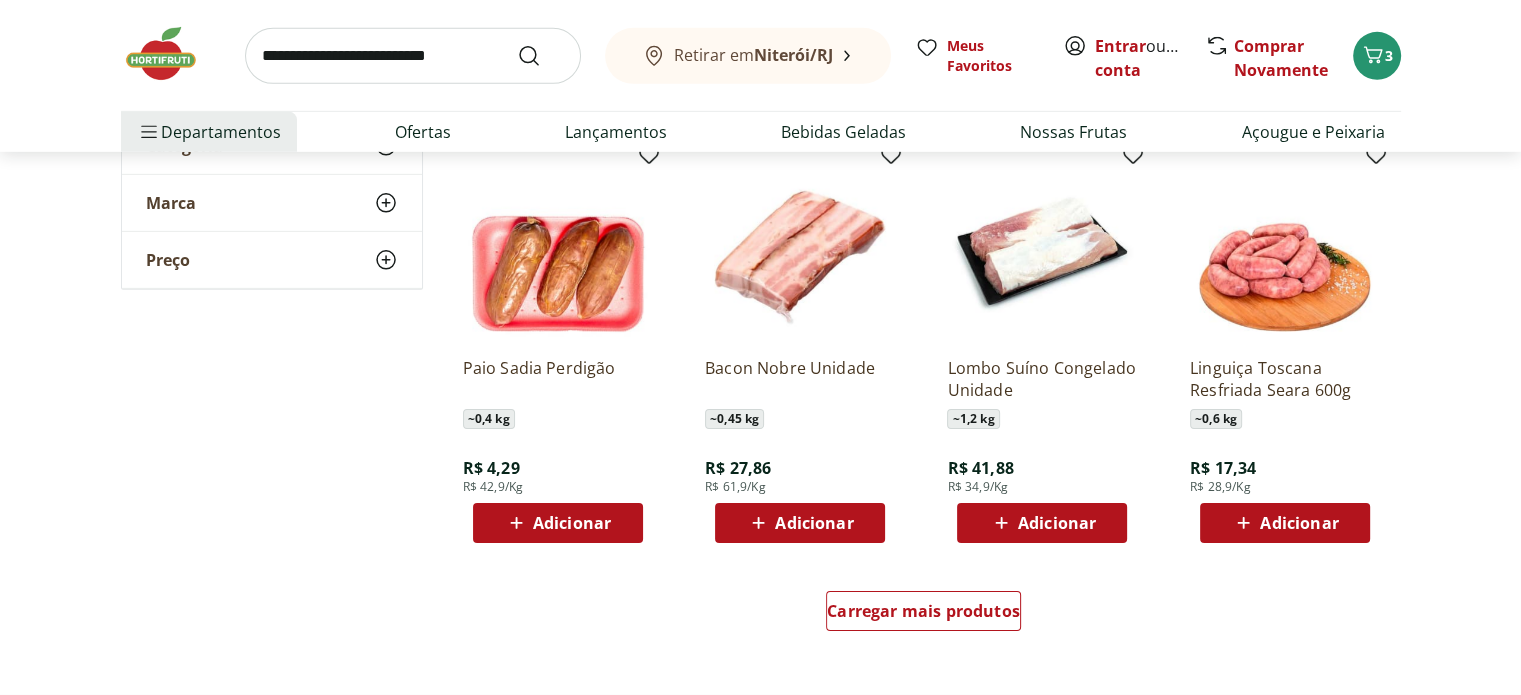 scroll, scrollTop: 6300, scrollLeft: 0, axis: vertical 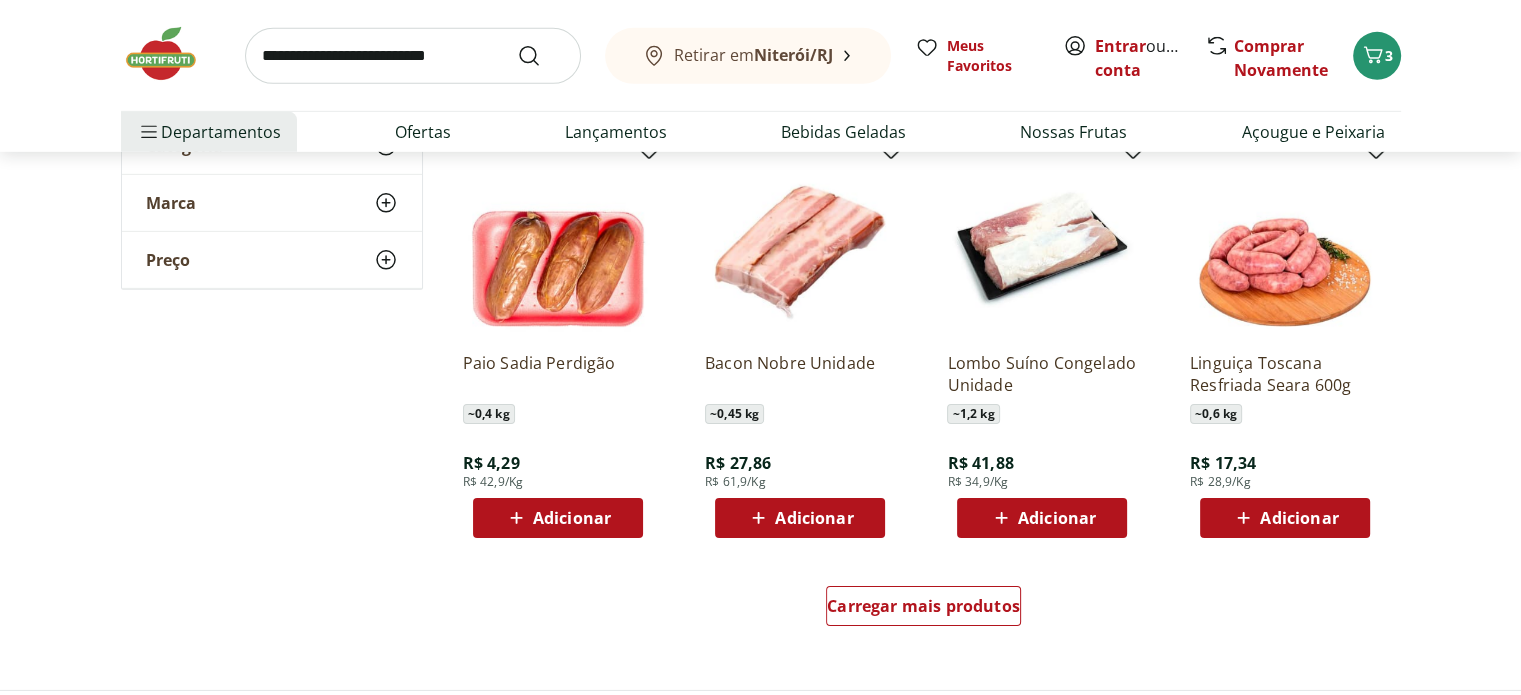click at bounding box center (558, 241) 